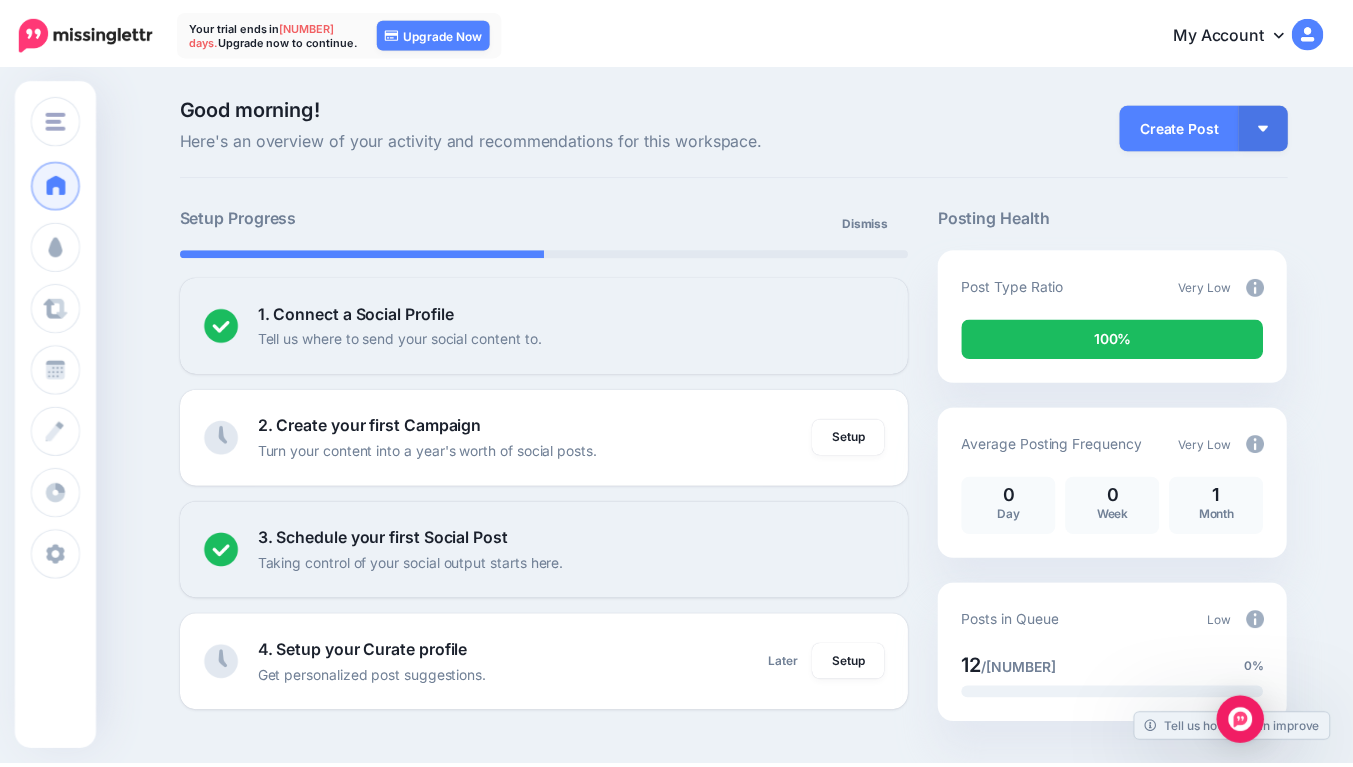 scroll, scrollTop: 0, scrollLeft: 0, axis: both 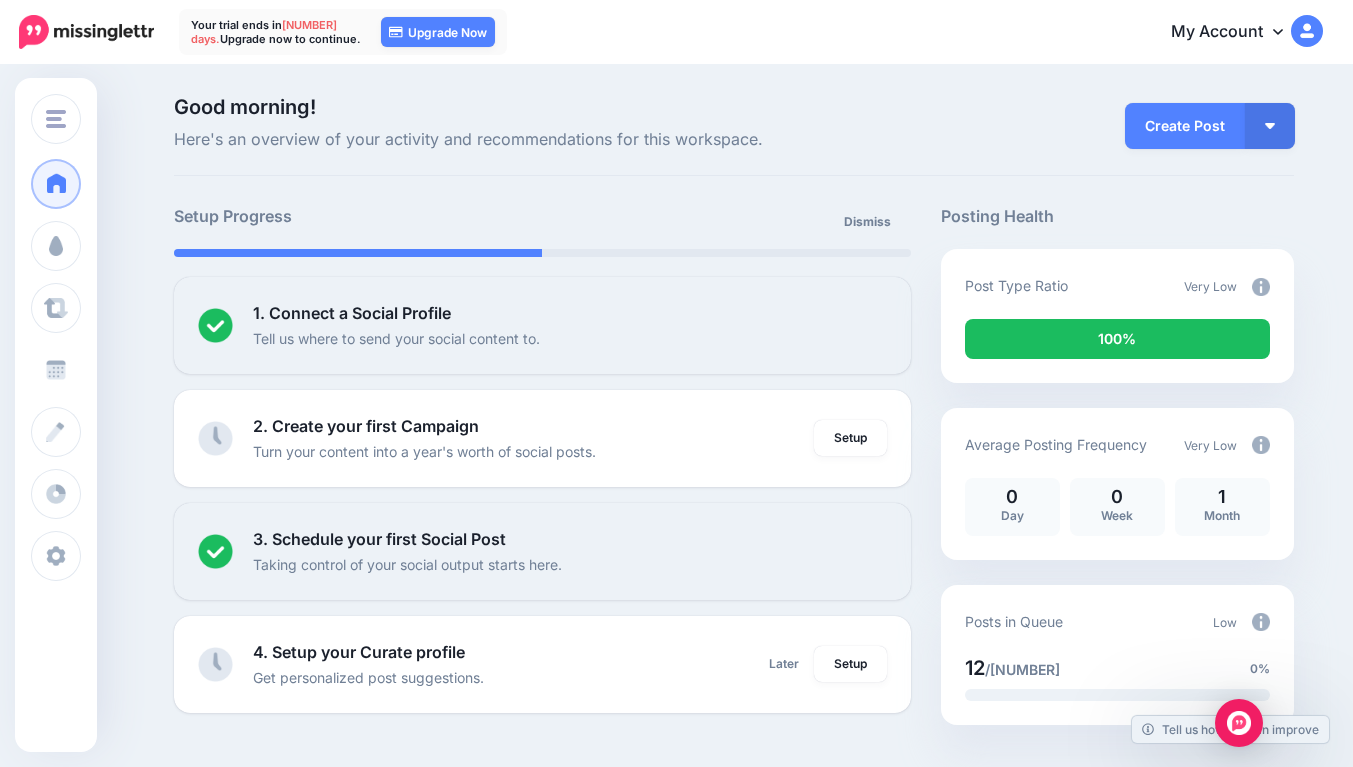 click at bounding box center [56, 370] 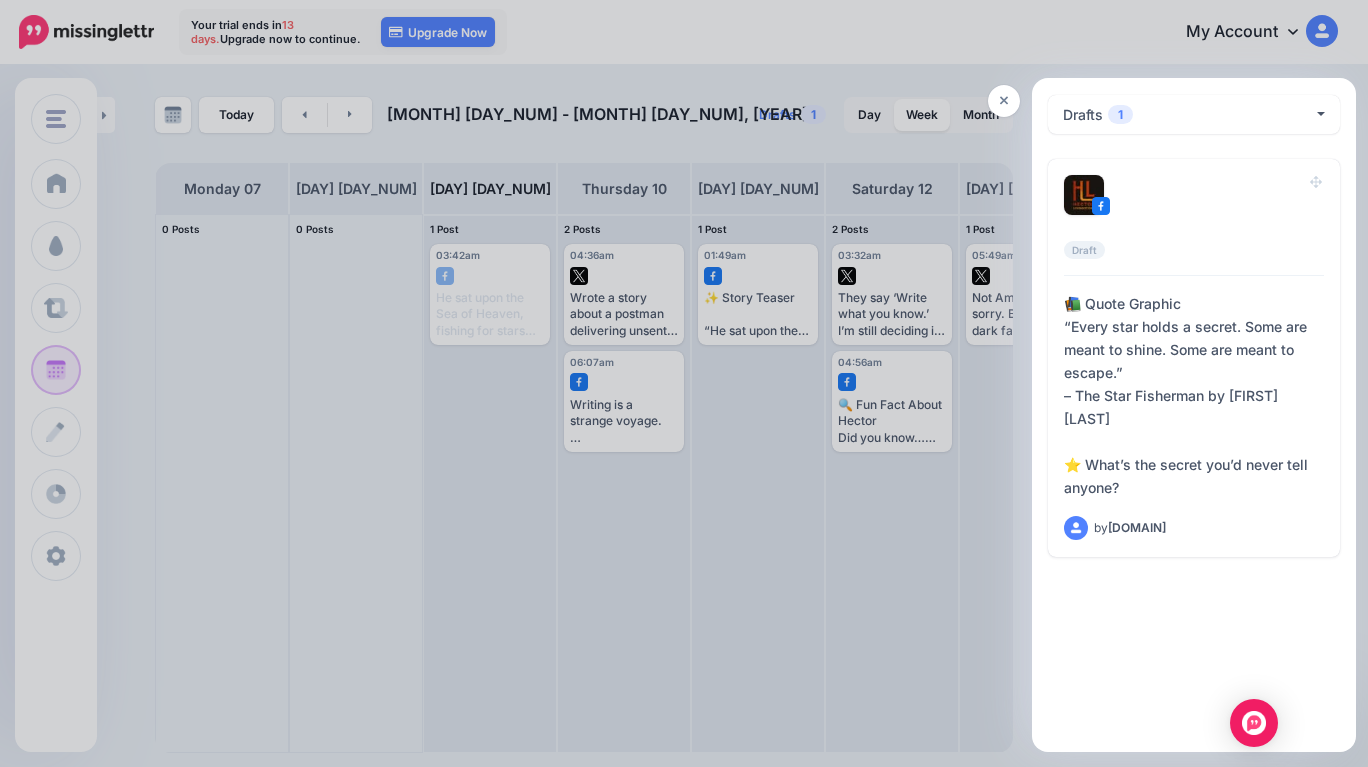 scroll, scrollTop: 0, scrollLeft: 0, axis: both 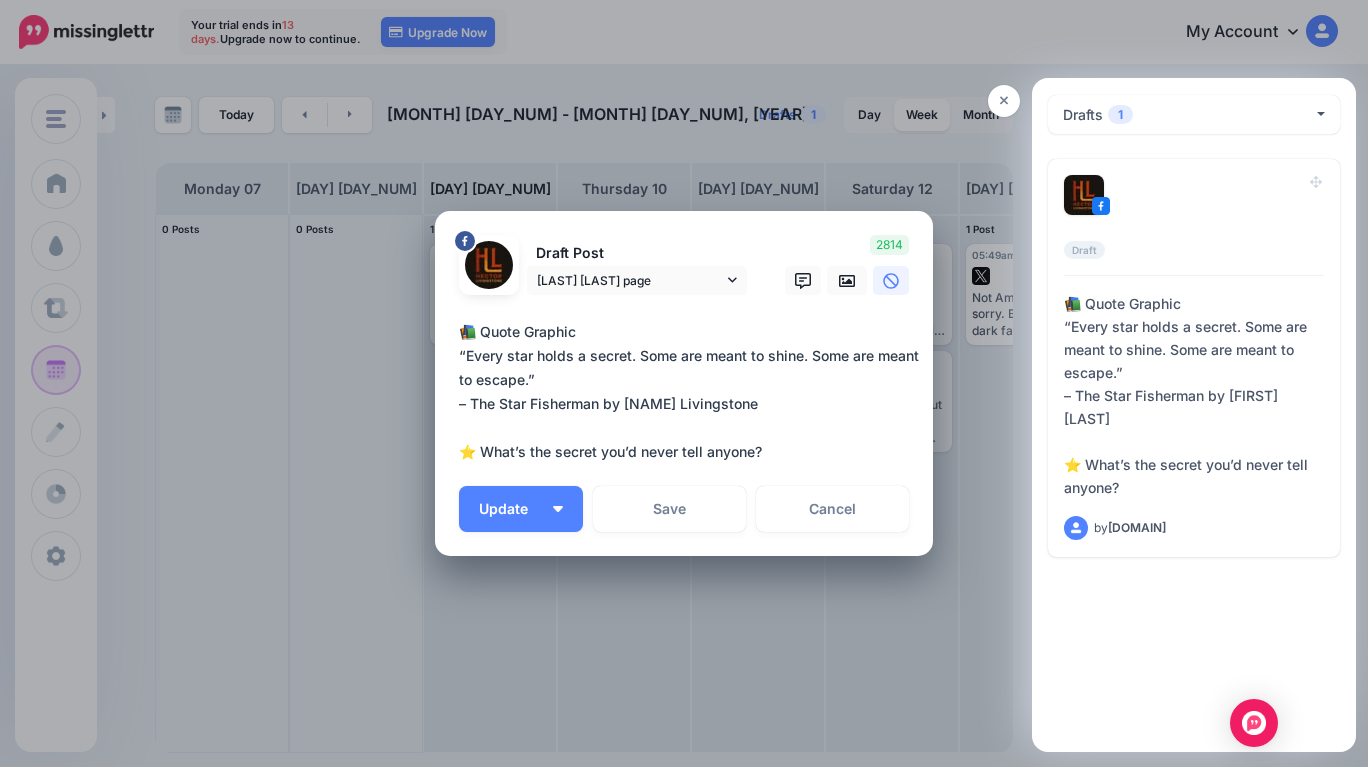 click on "**********" at bounding box center [689, 392] 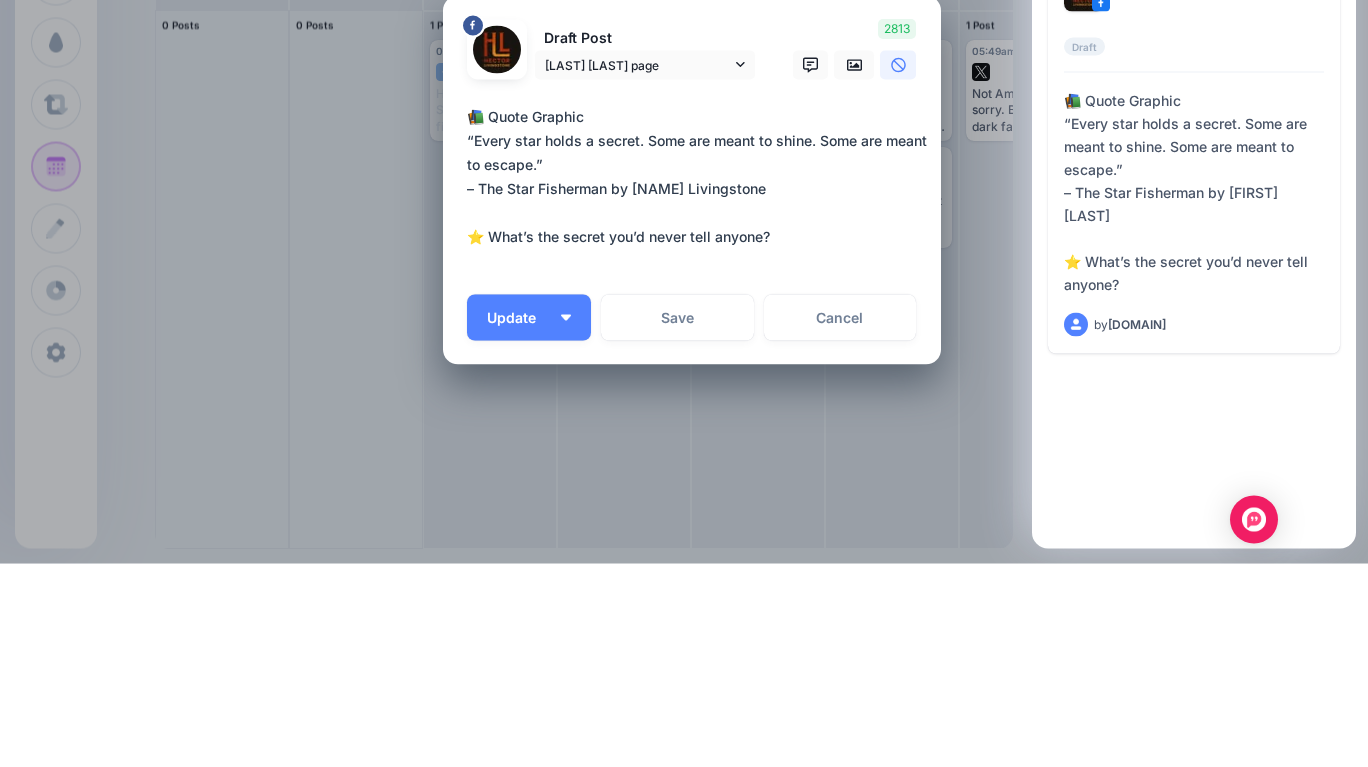 type on "**********" 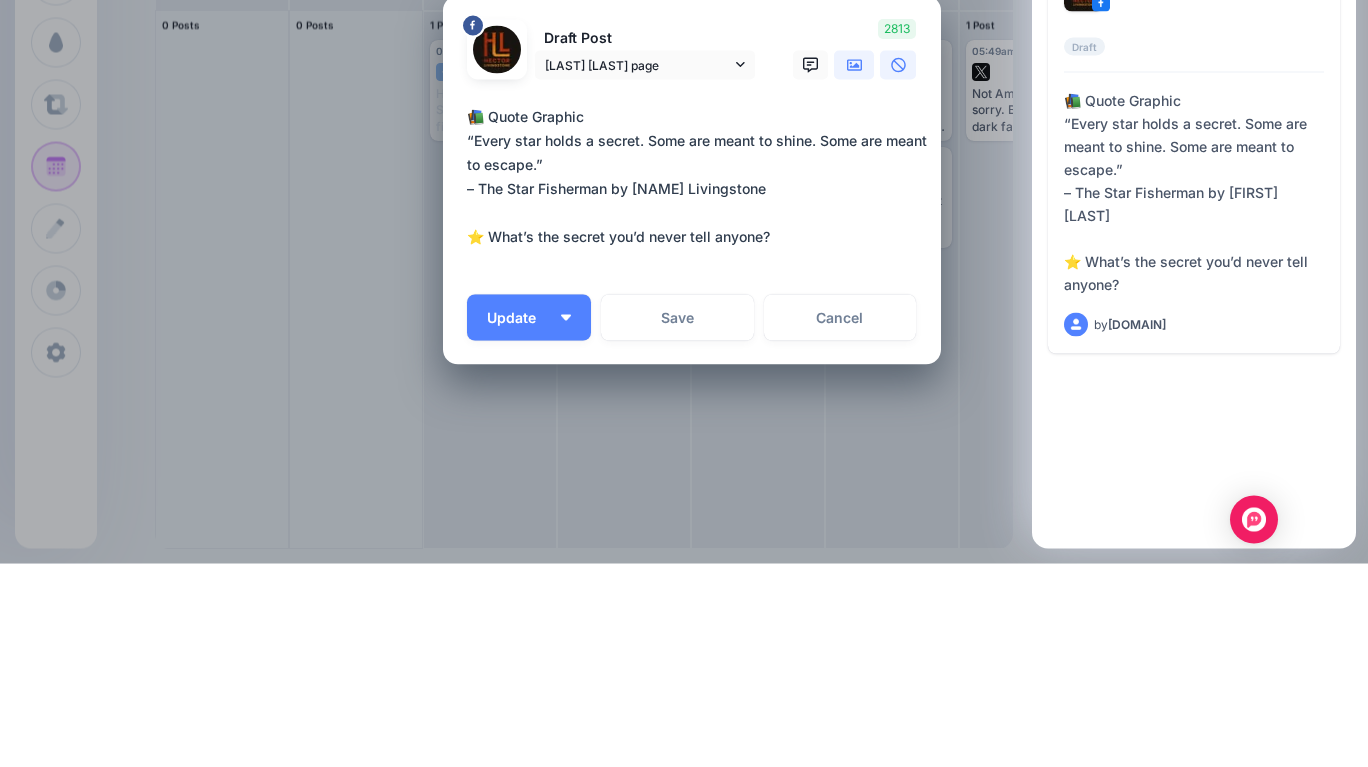 click at bounding box center [855, 269] 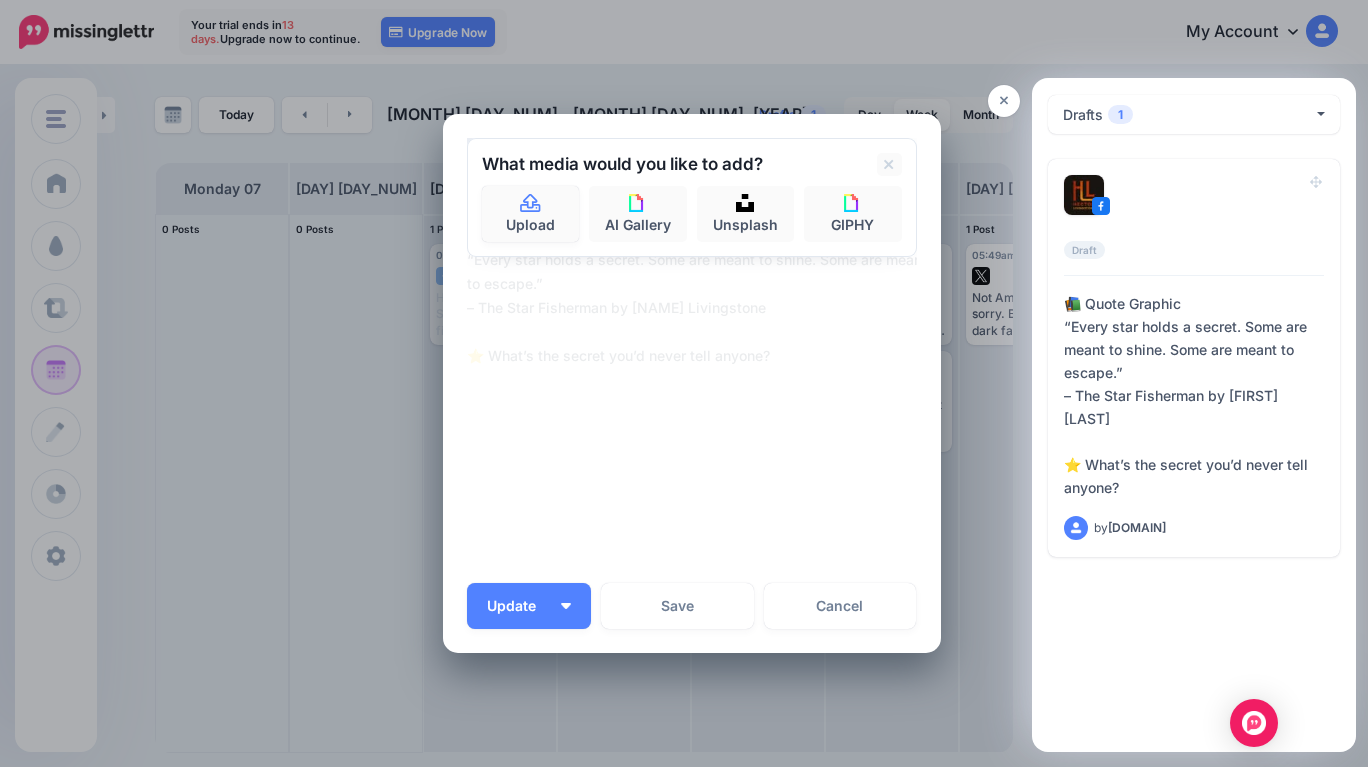 click at bounding box center (530, 203) 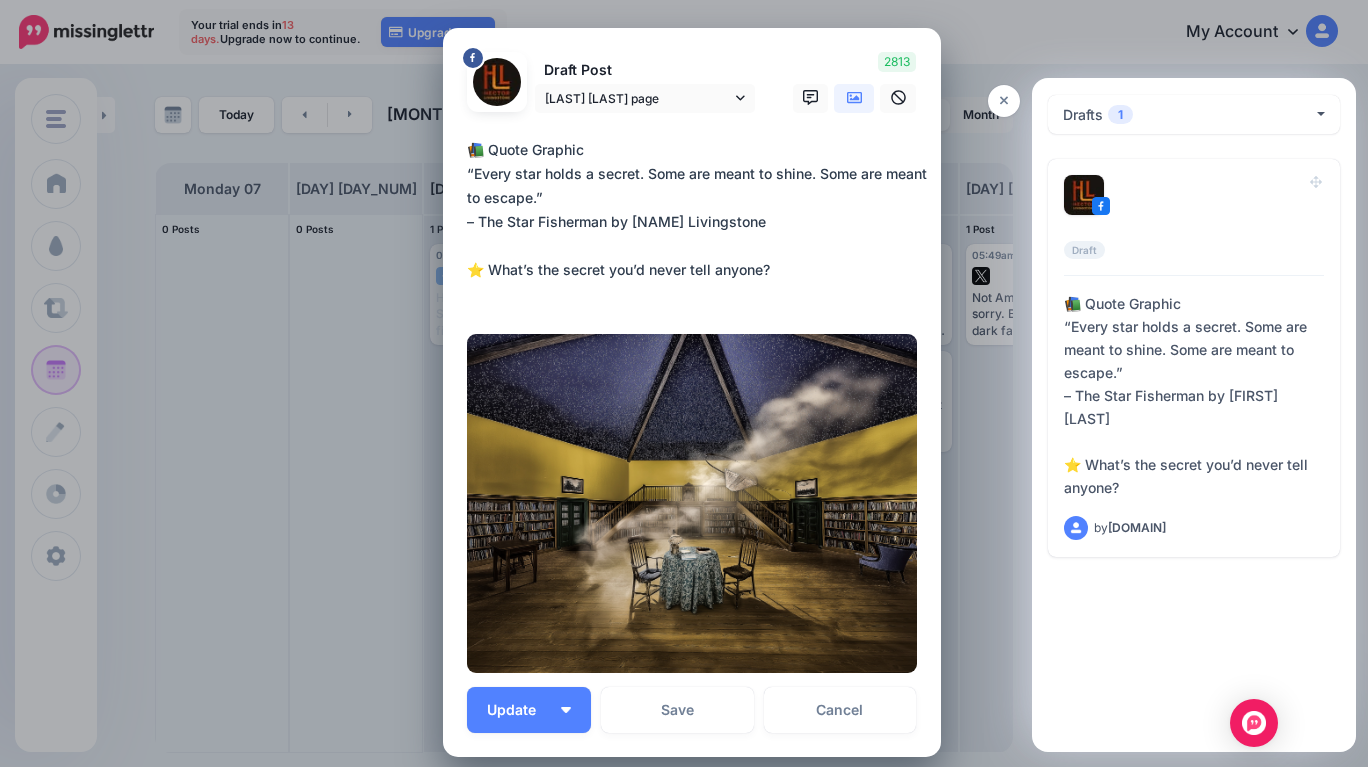 click on "Update" at bounding box center (529, 710) 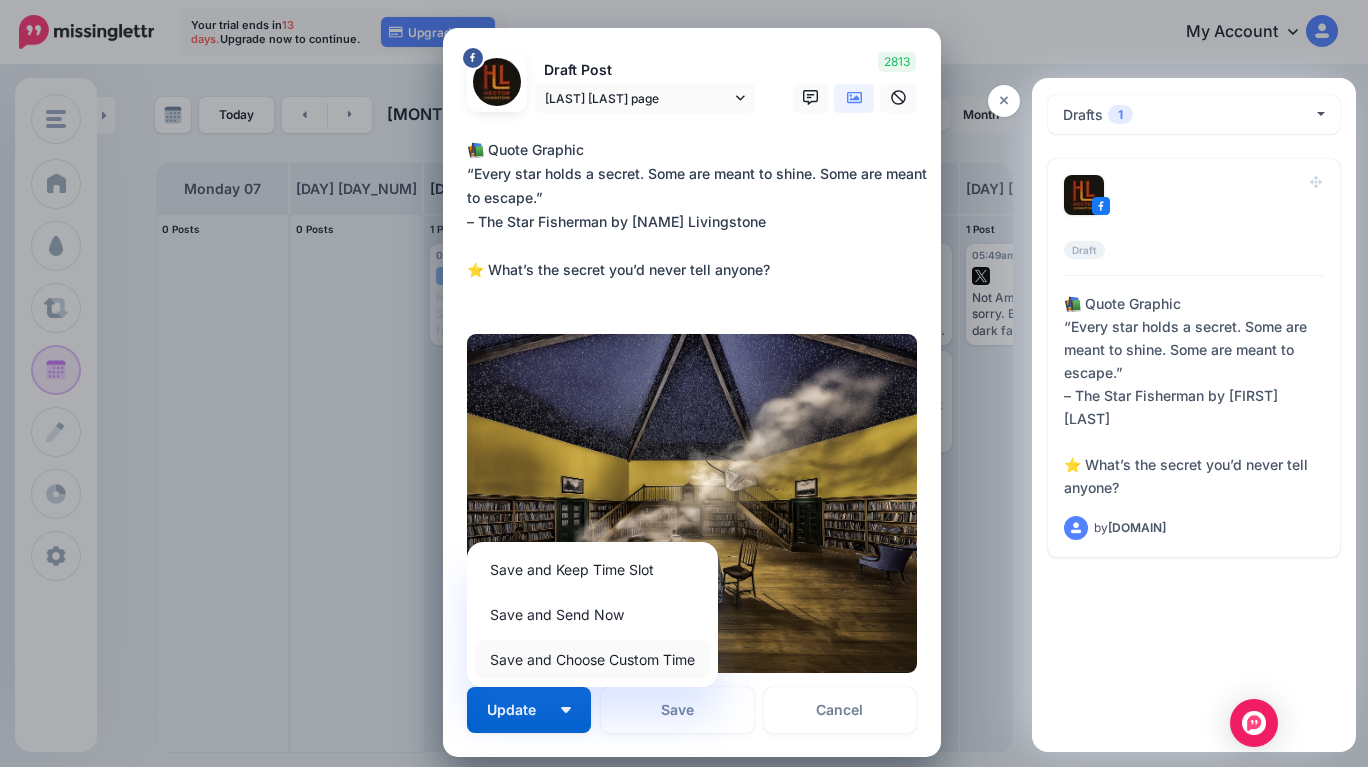 click on "Save and Choose Custom Time" at bounding box center [592, 659] 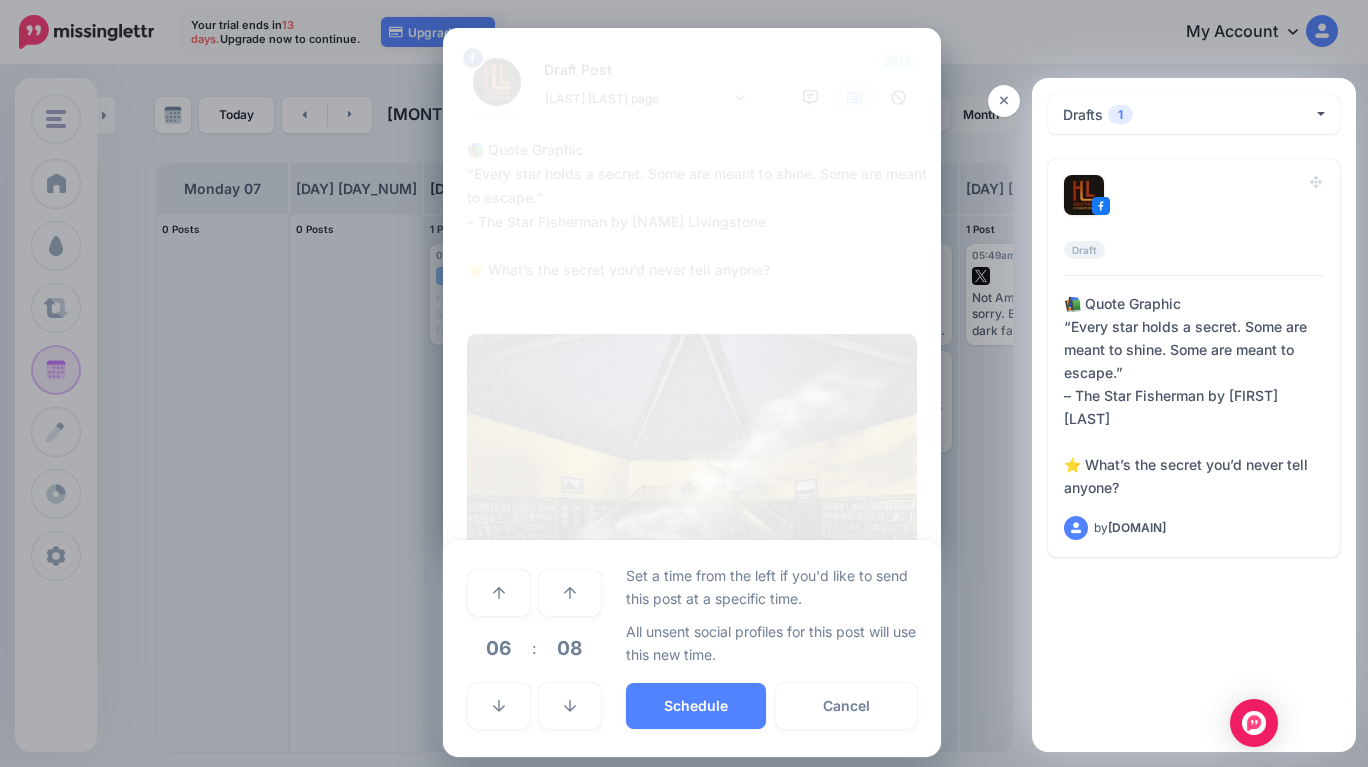 click on "Schedule" at bounding box center [696, 706] 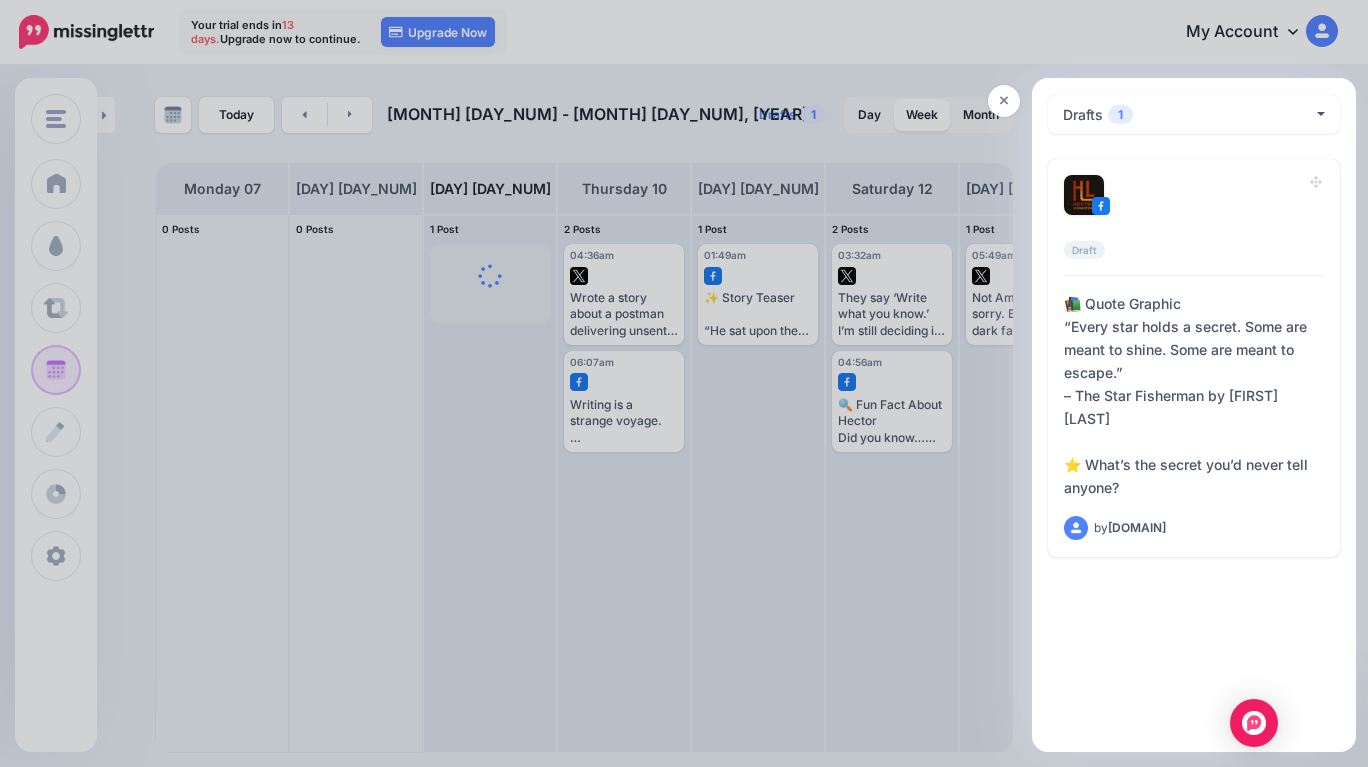 scroll, scrollTop: 0, scrollLeft: 0, axis: both 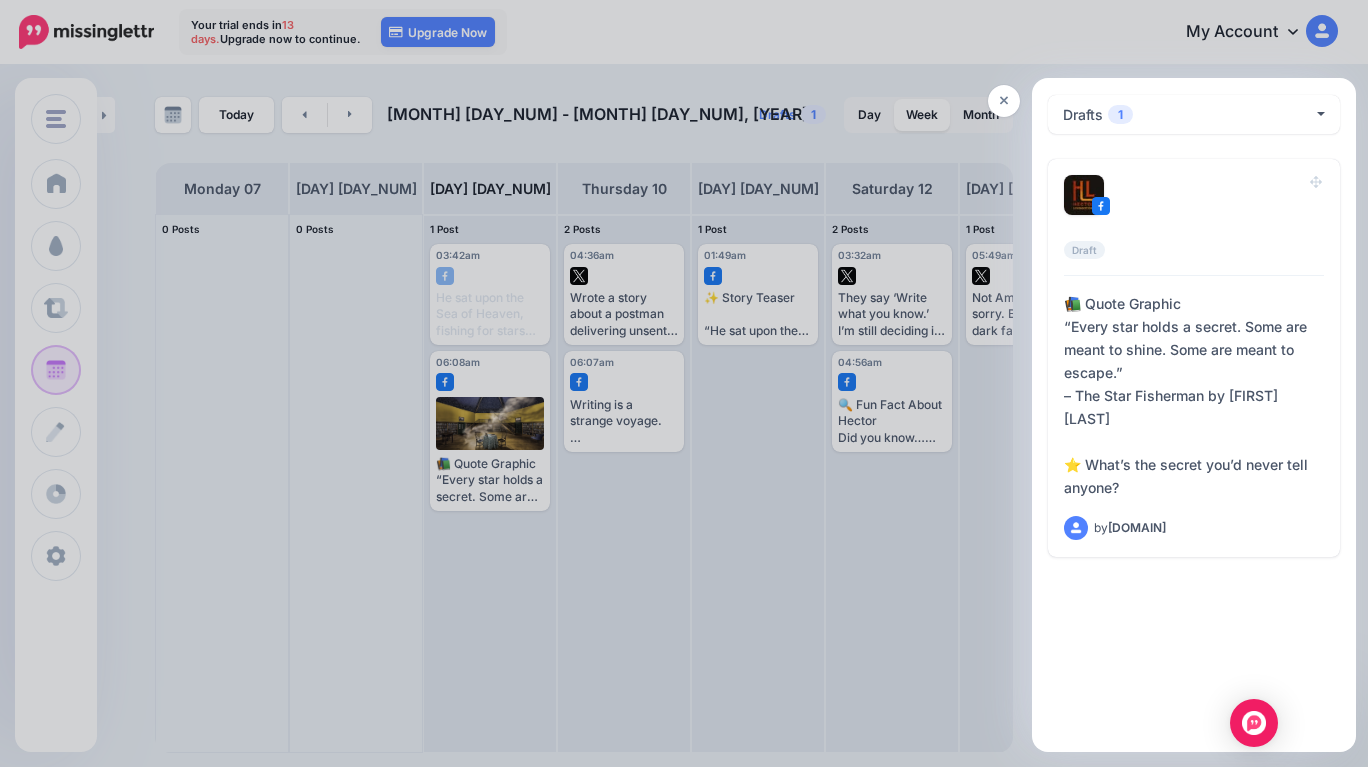 click at bounding box center [684, 383] 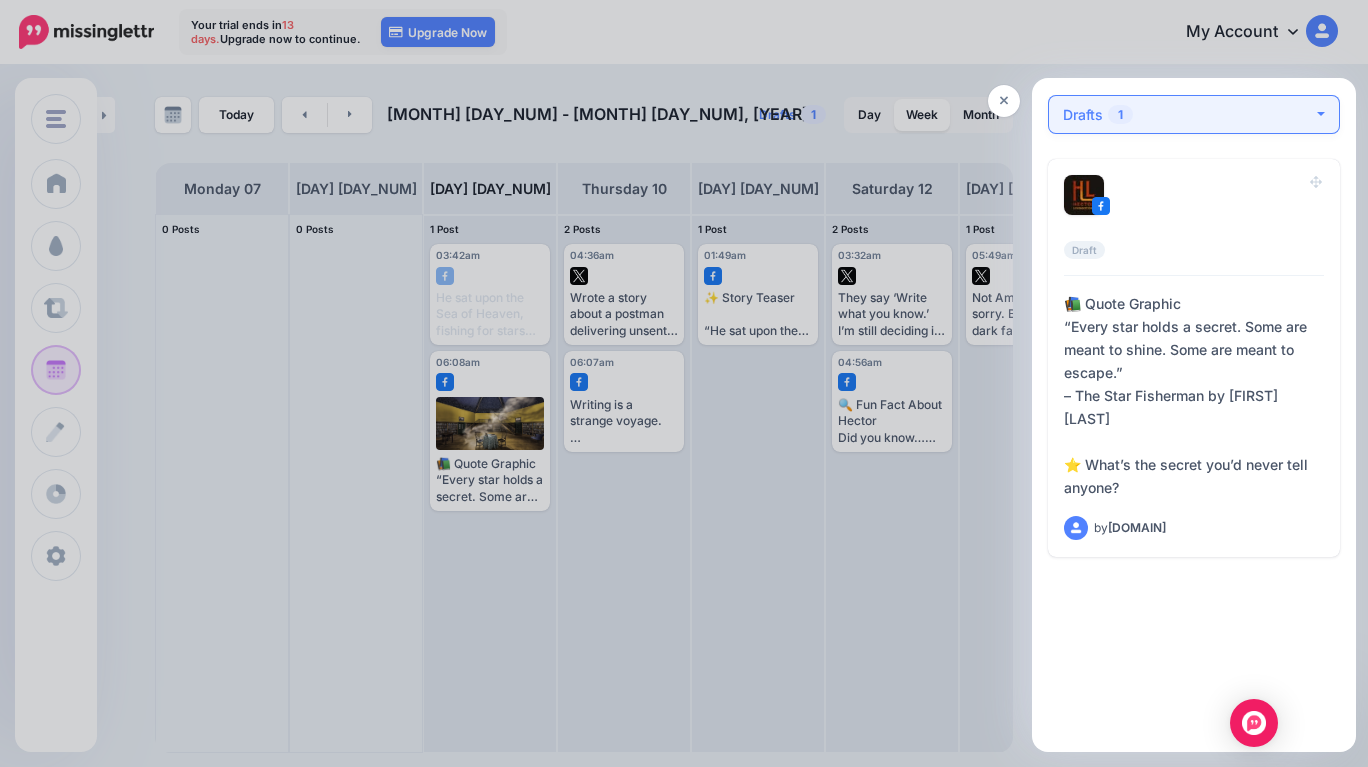 click on "Drafts 1" at bounding box center (1194, 114) 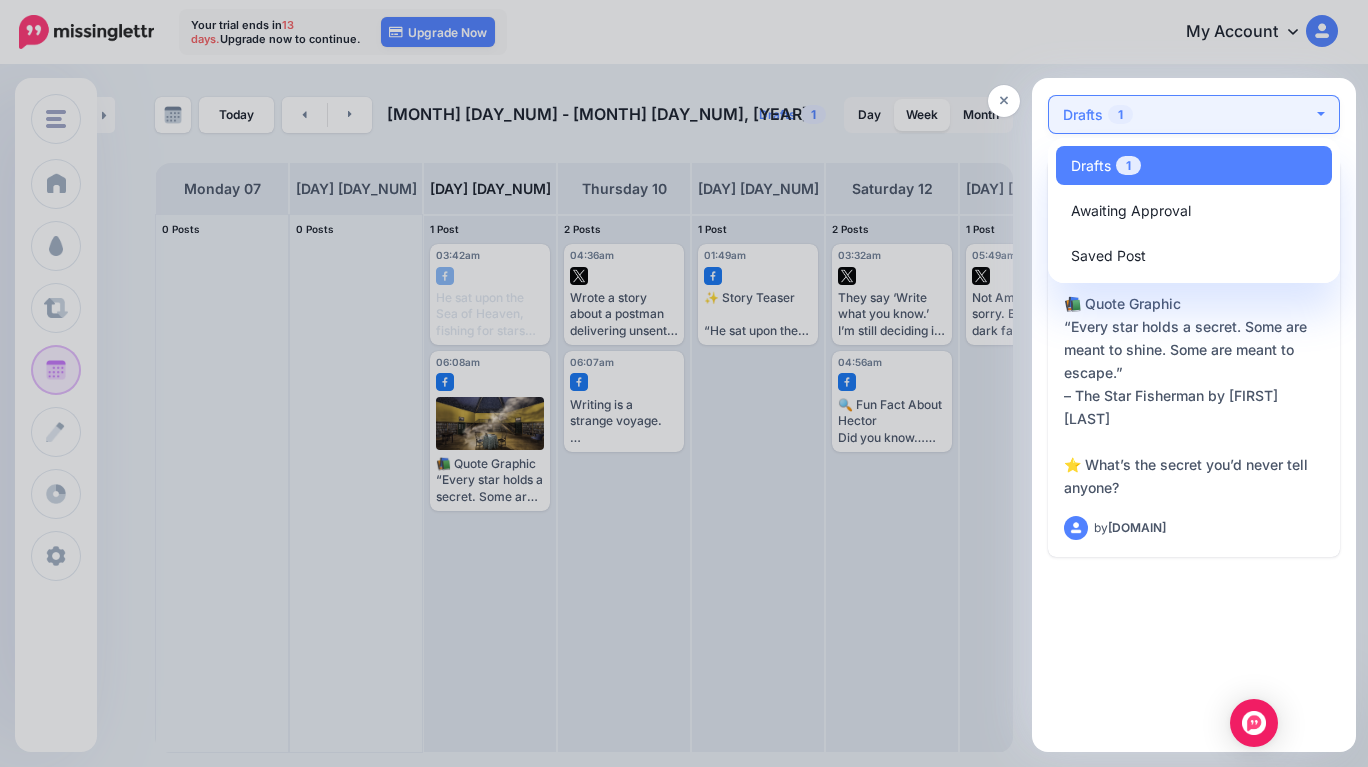 click on "Drafts 1" at bounding box center (1194, 114) 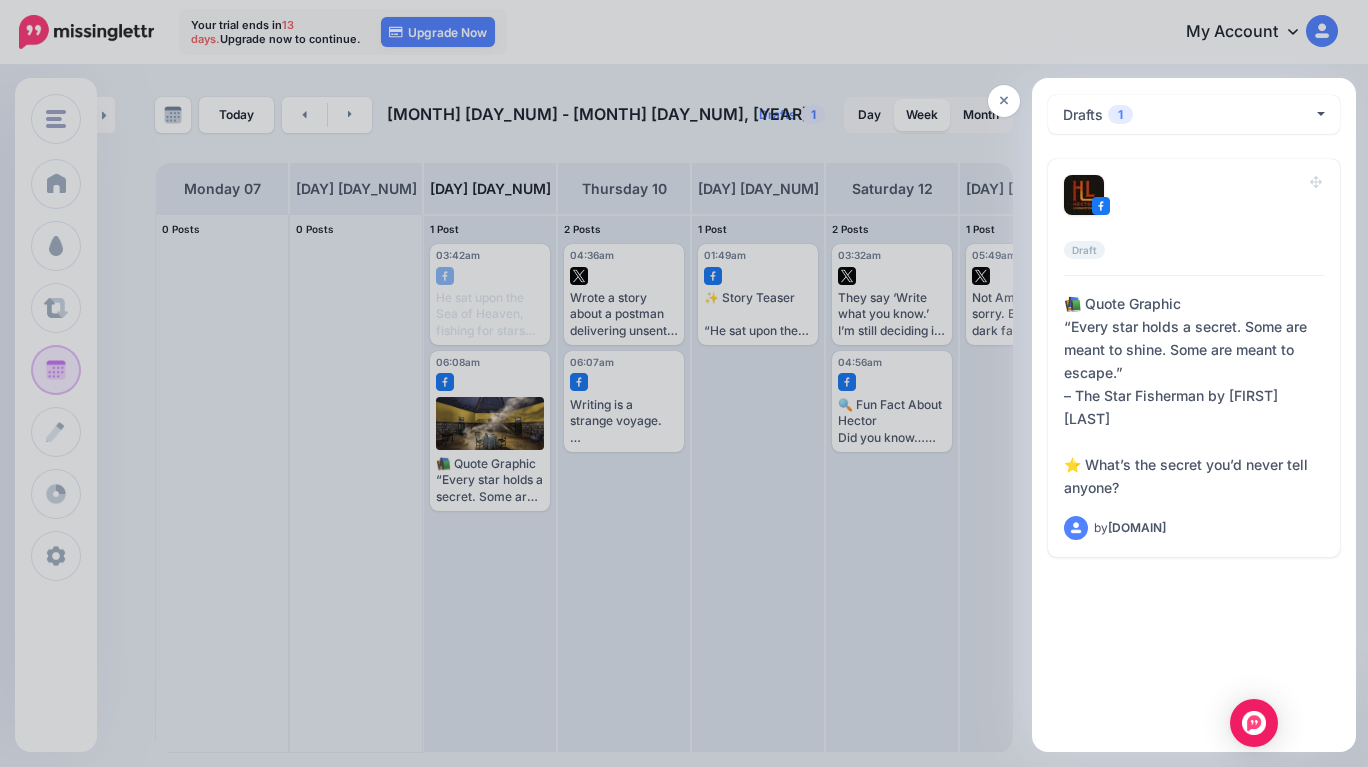 click at bounding box center (684, 383) 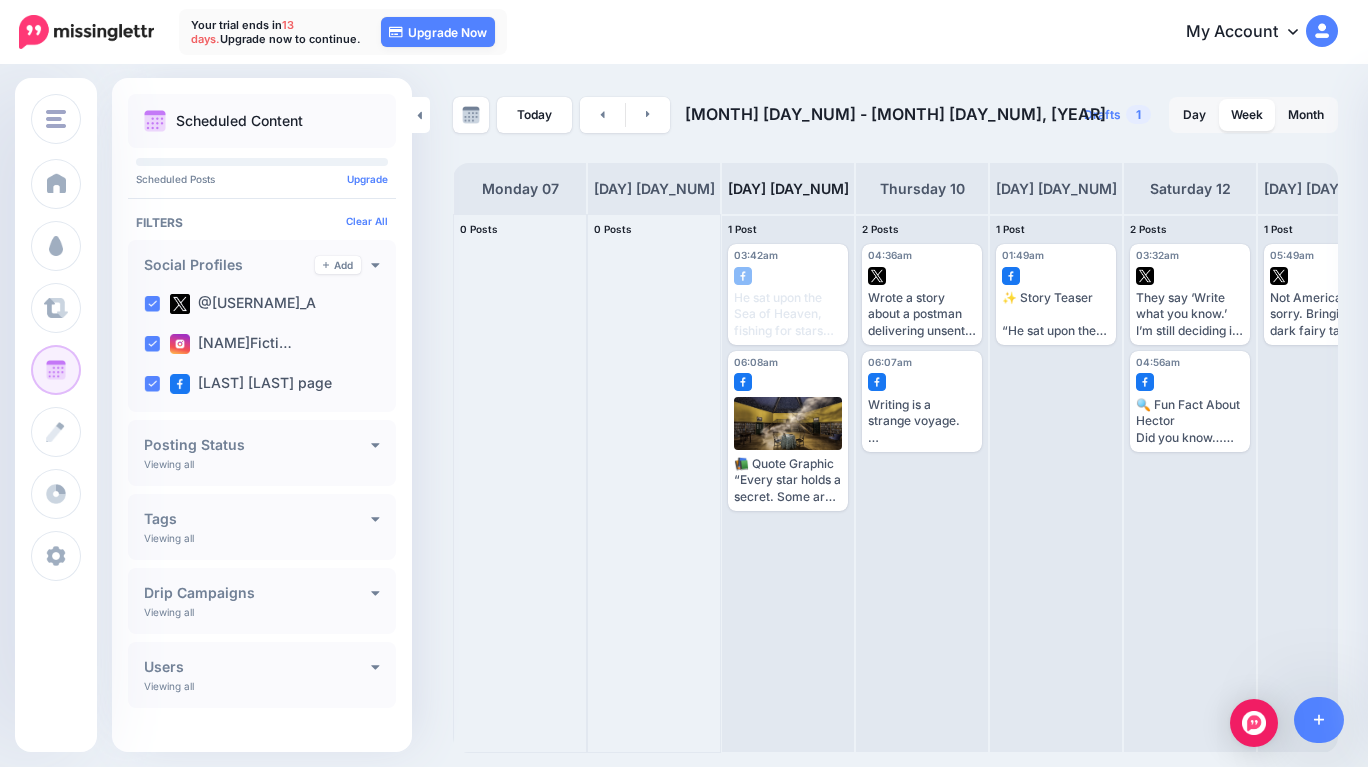 click at bounding box center (788, 378) 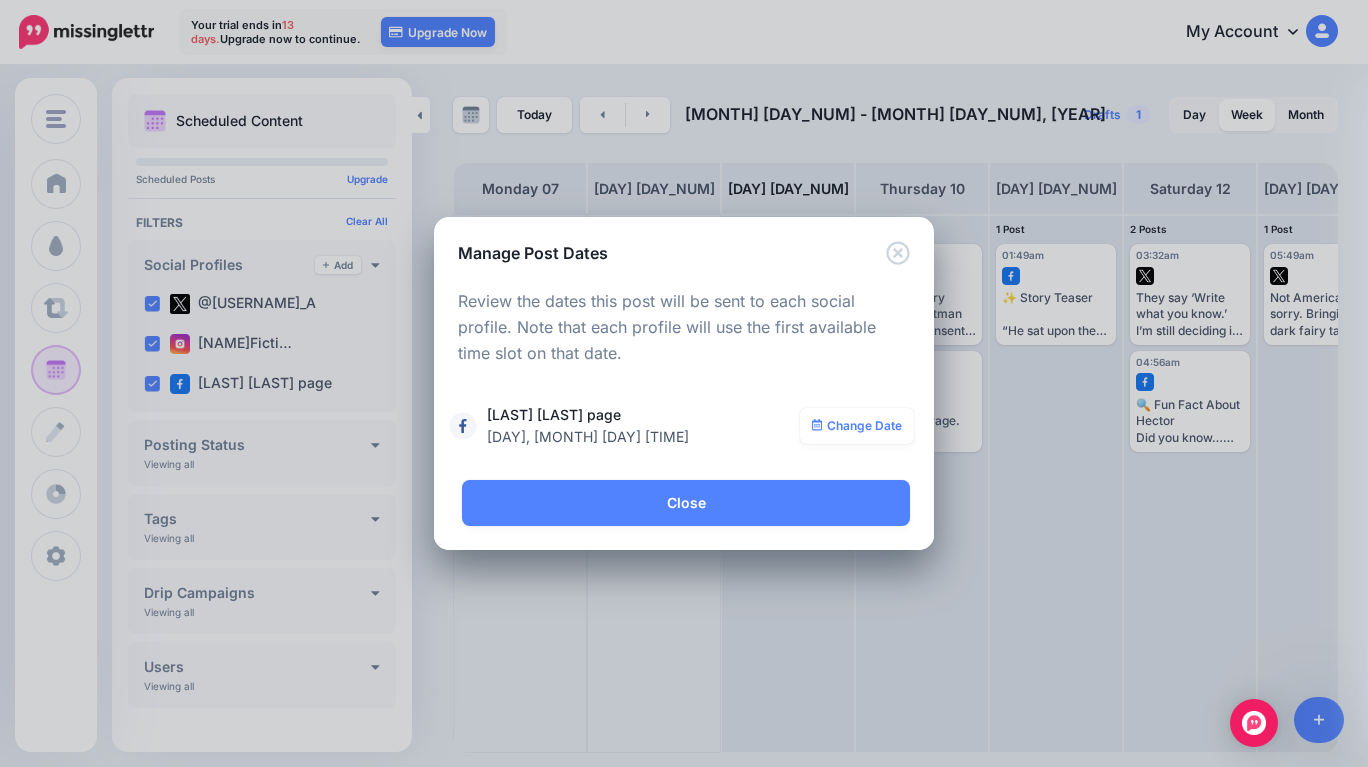 click on "Change Date" at bounding box center (857, 426) 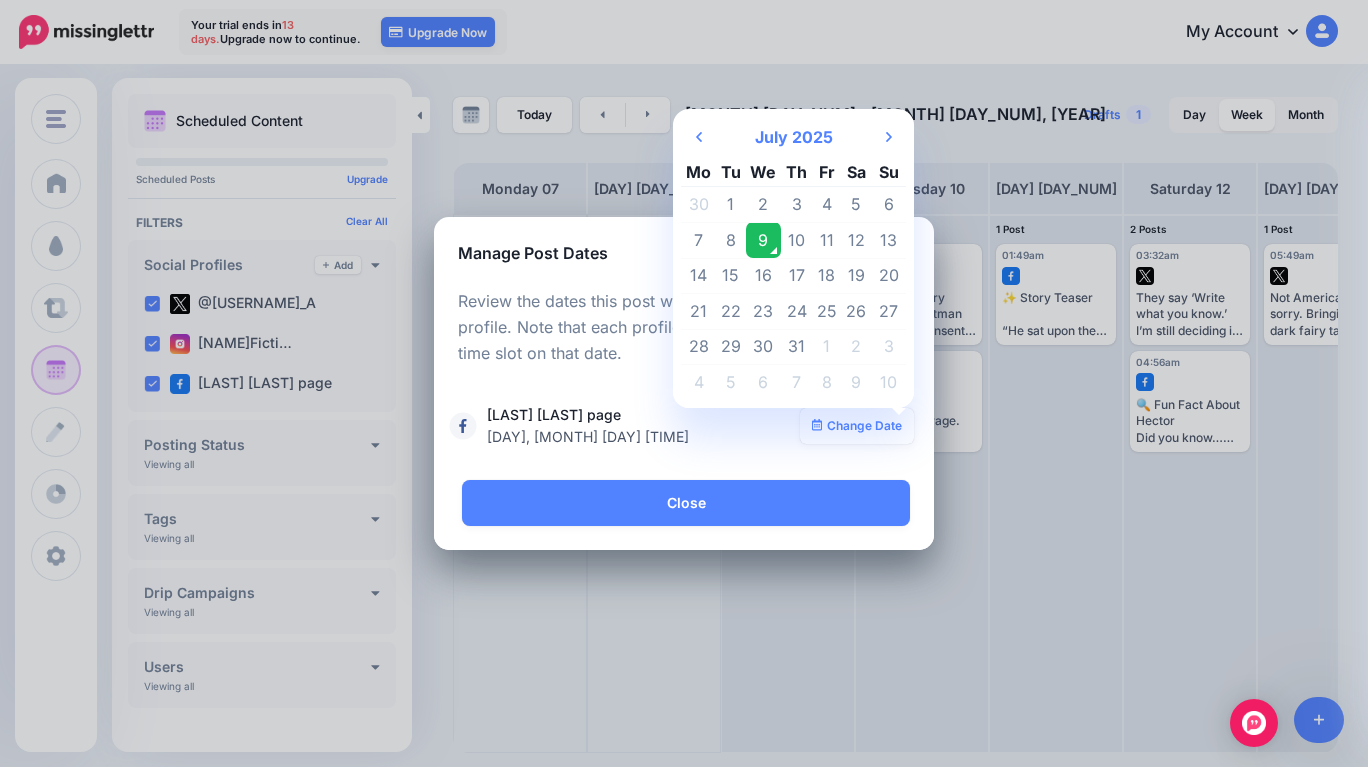 click on "13" at bounding box center (888, 205) 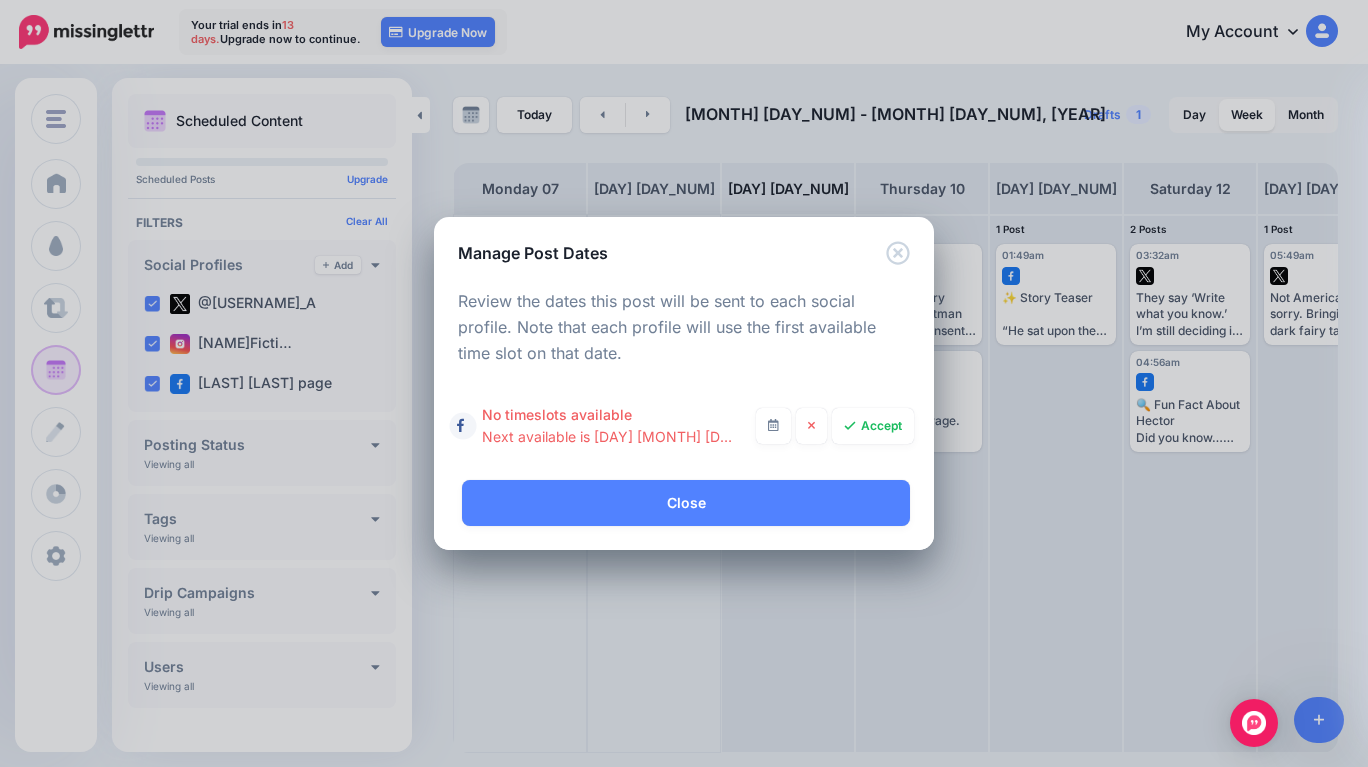 click at bounding box center [773, 426] 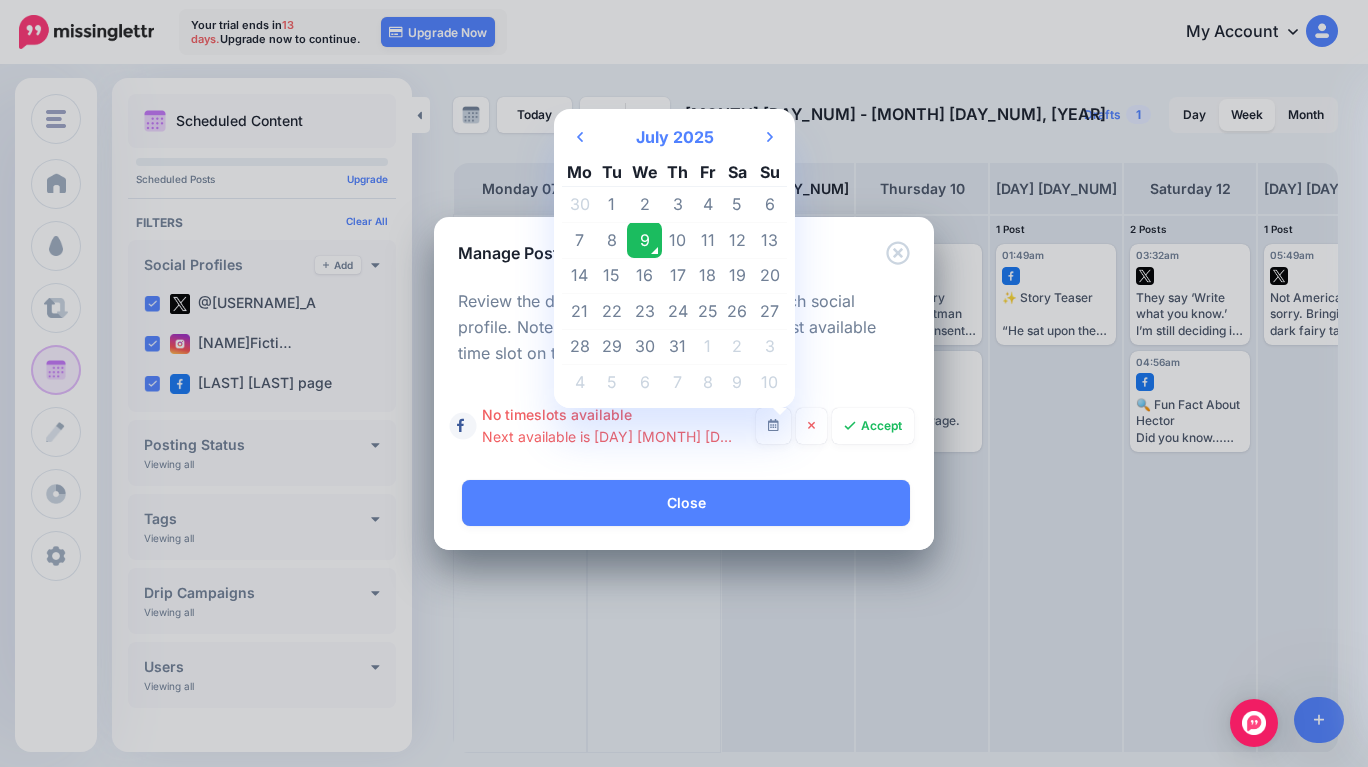 click on "13" at bounding box center [769, 205] 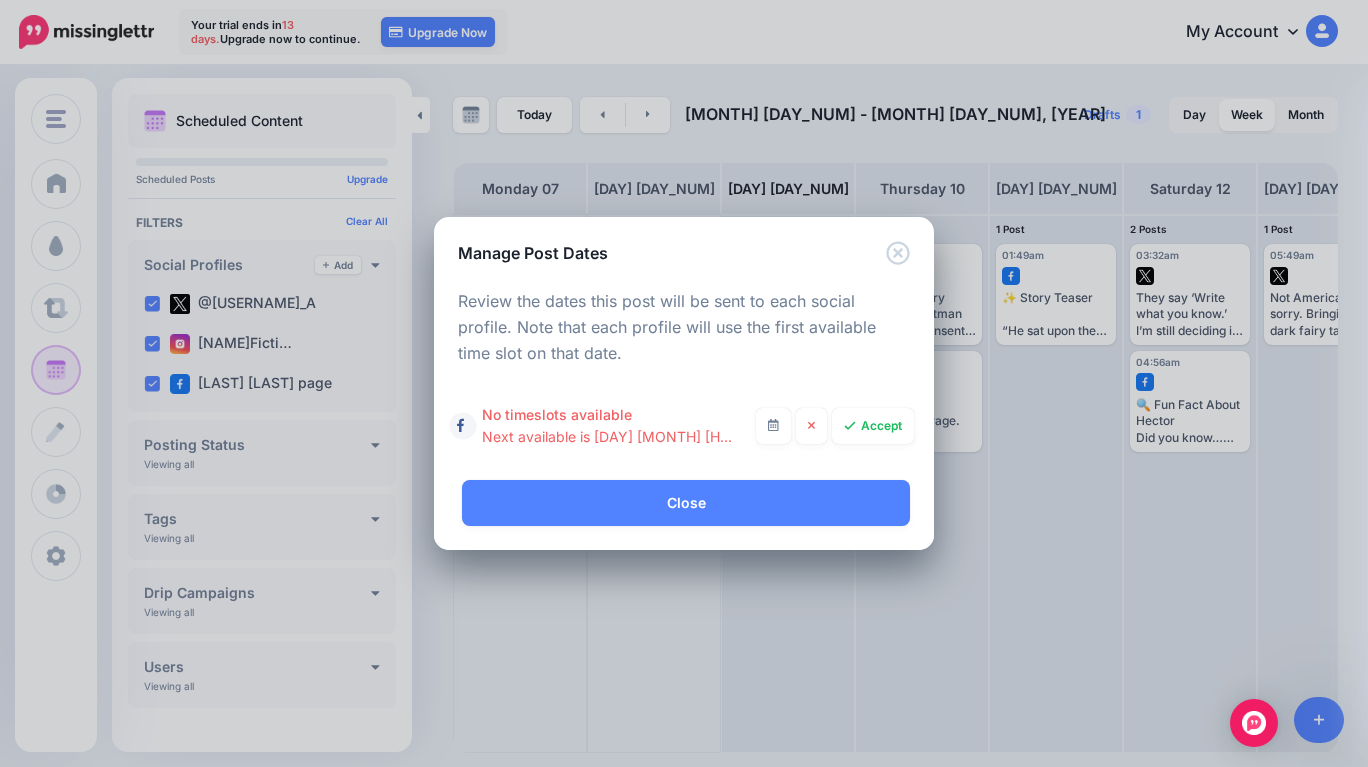 click on "Accept" at bounding box center [873, 426] 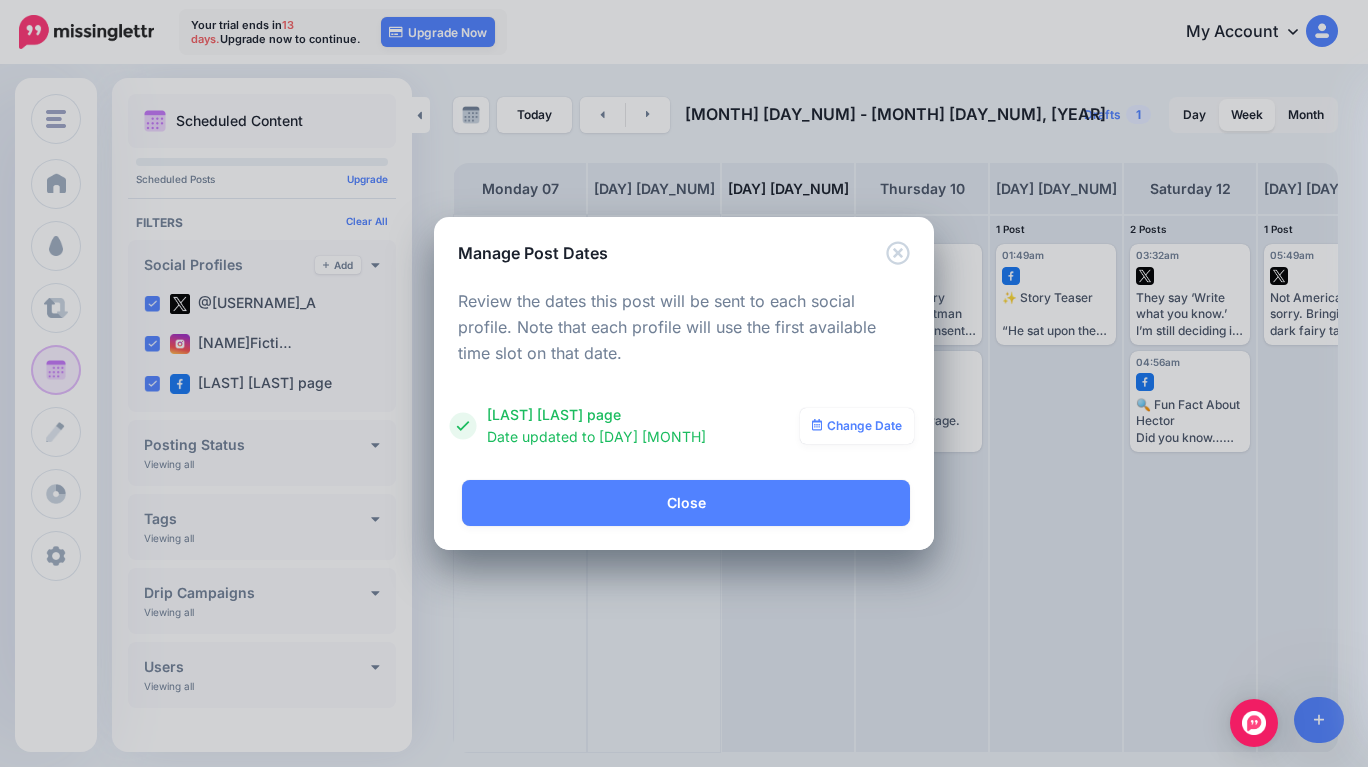 click on "Close" at bounding box center (686, 503) 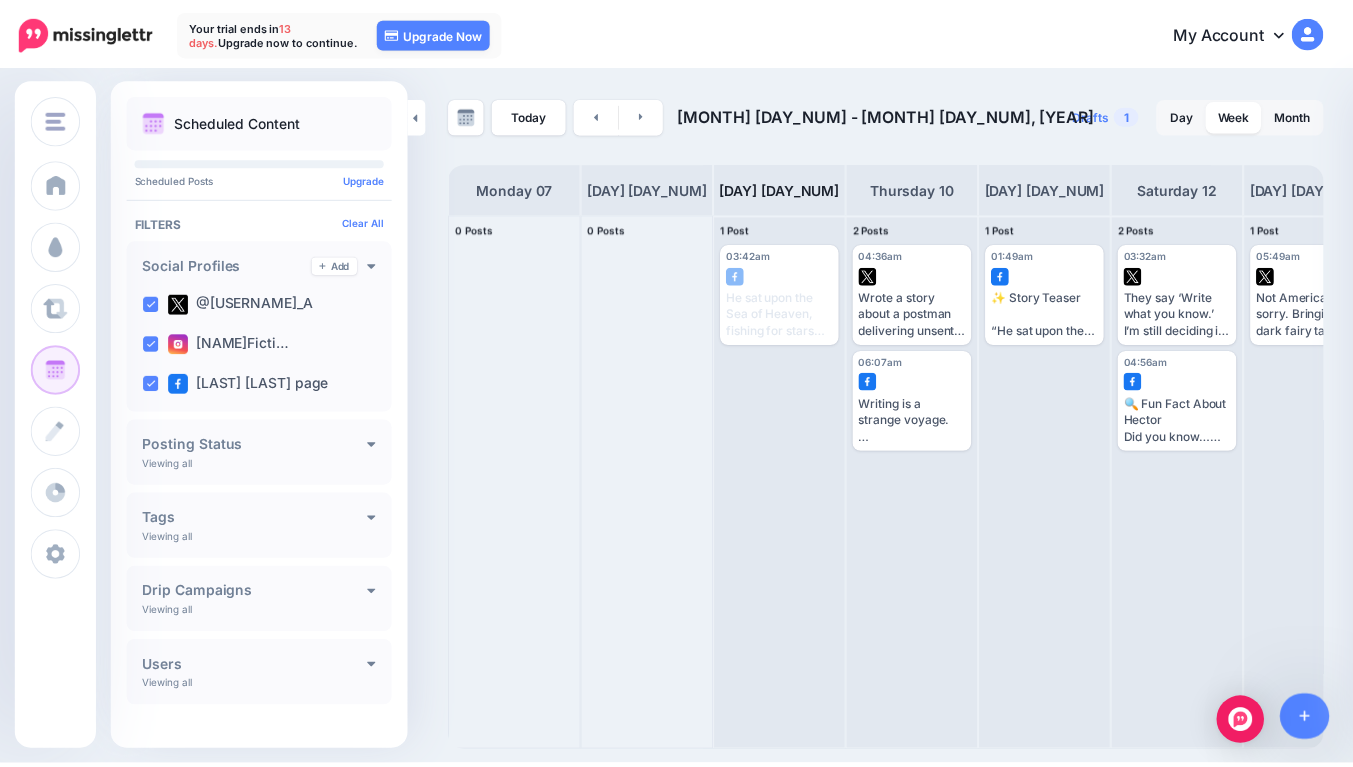 scroll, scrollTop: 0, scrollLeft: 53, axis: horizontal 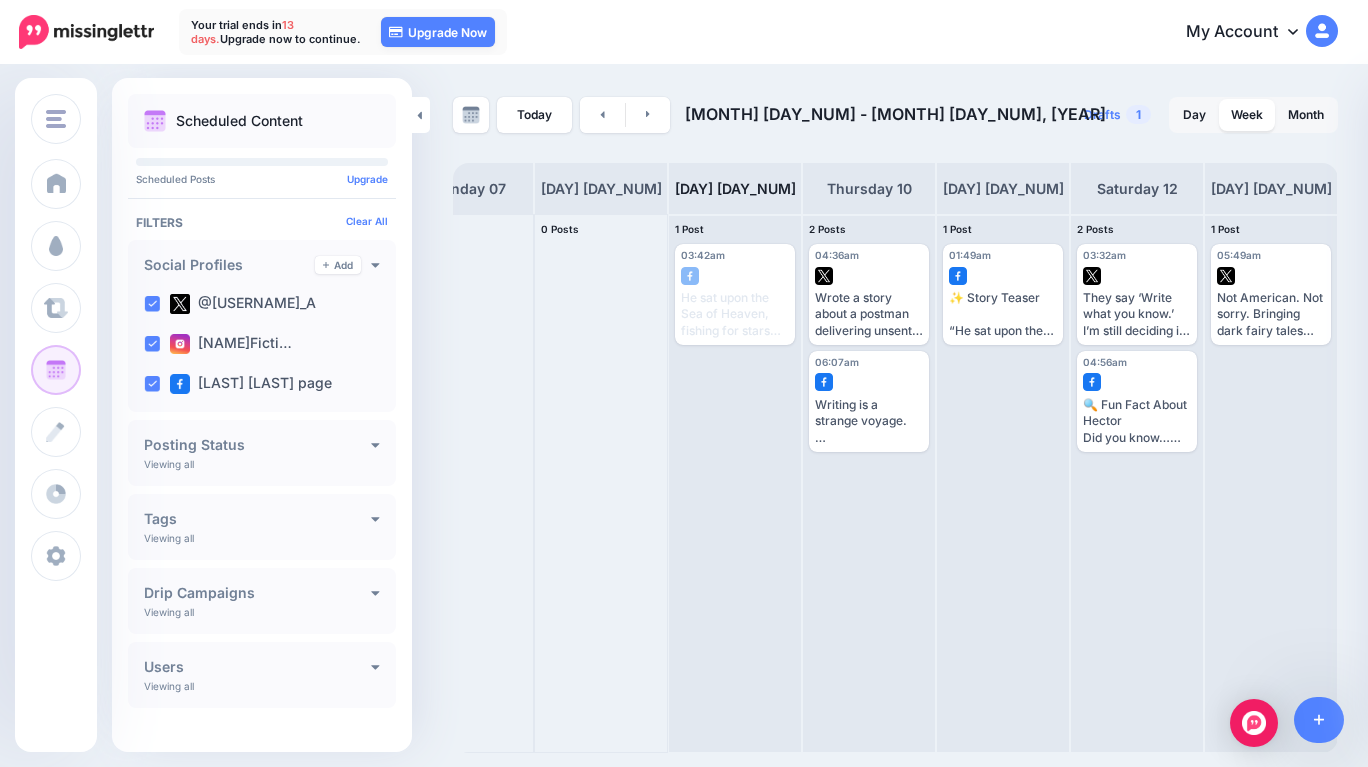 click on "Not American. Not sorry. Bringing dark fairy tales with a Viennese twist. #AmWriting
Edit
Manage Dates
Assign to User" at bounding box center [1271, 483] 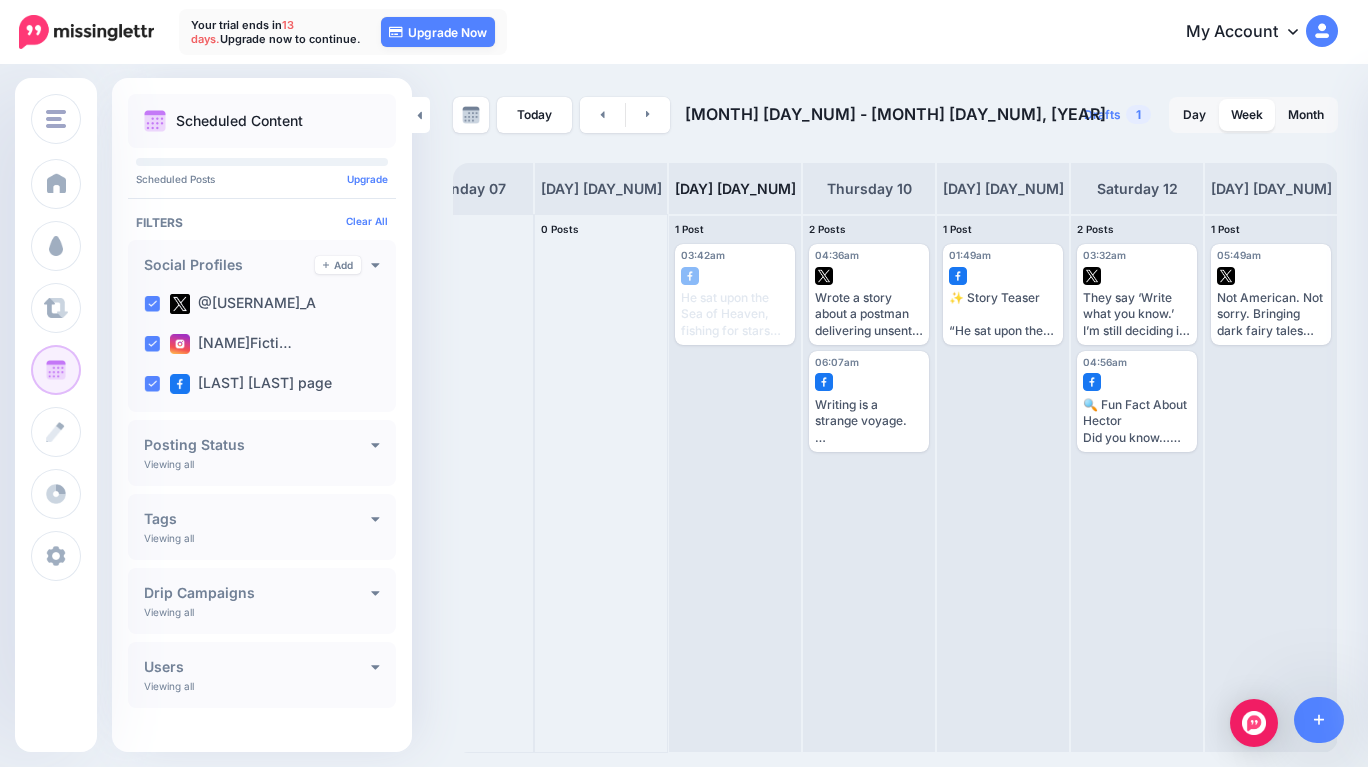 click on "Month" at bounding box center (1306, 115) 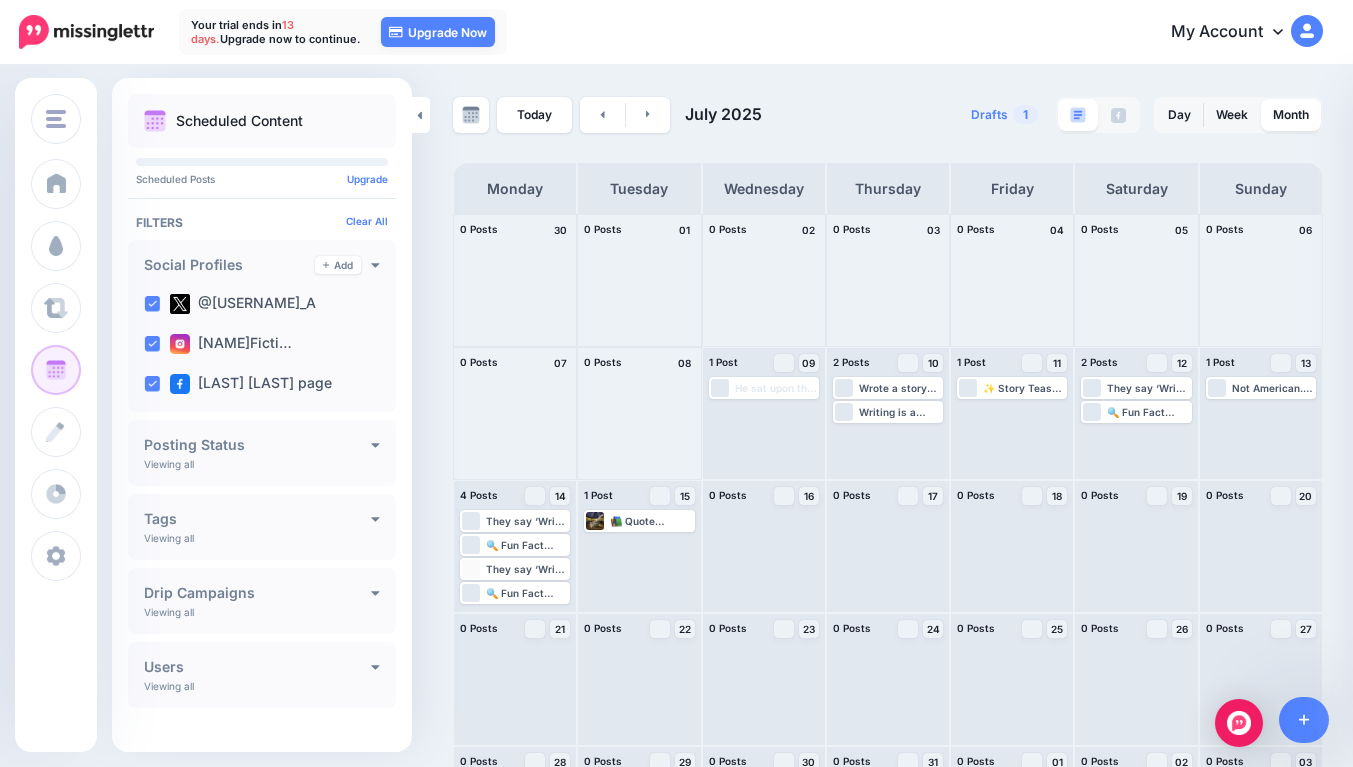 click on "📚 Quote Graphic “Every star holds a secret. Some are meant to shine. Some are meant to escape.” – The Star Fisherman by [FIRST] [LAST] ⭐ What’s the secret you’d never tell anyone?
Edit
Manage Dates
Assign to User
Delete Post" at bounding box center [639, 546] 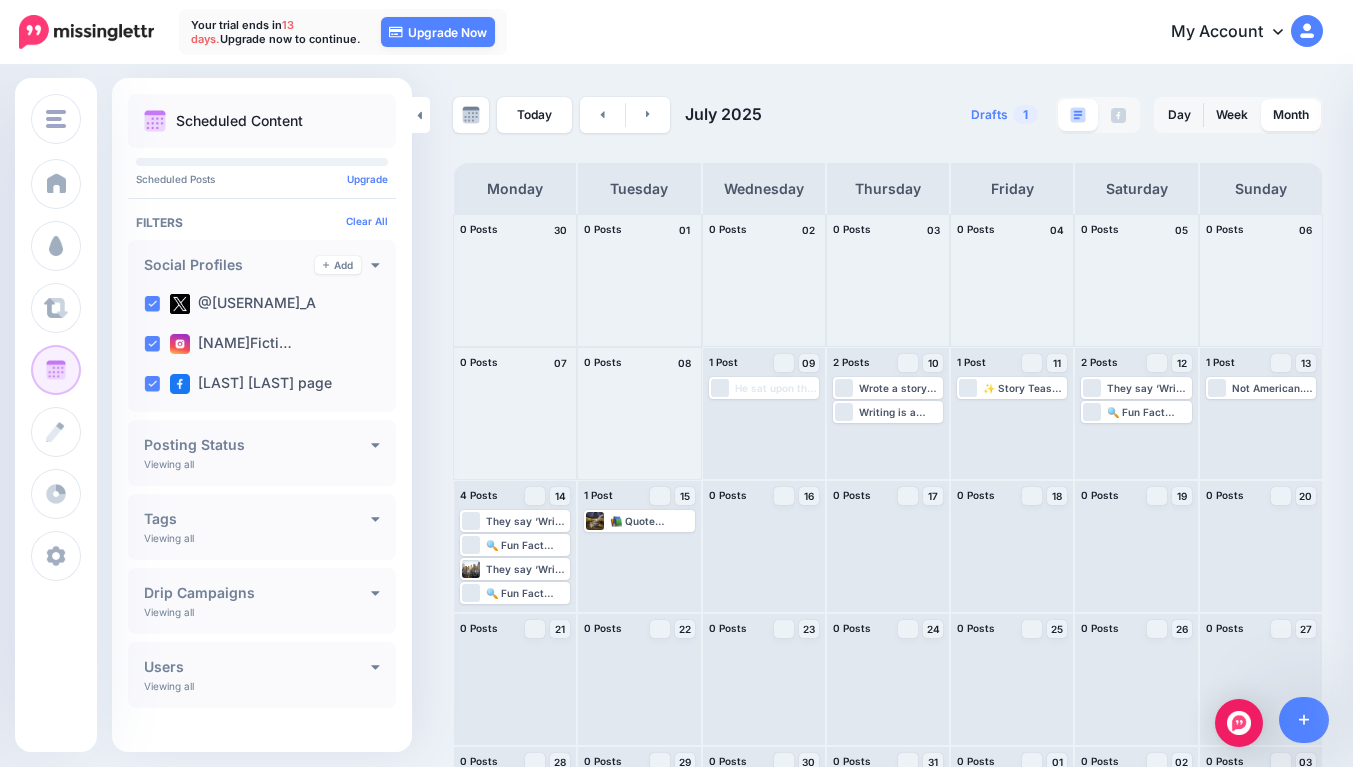click on "🔍 Fun Fact About [NAME] Did you know… I’m Austrian. I write stories about secret libraries, lonely postmen, and fishermen who catch stars. I’m a mystery wrapped in dark chocolate. And no, I’m not telling you whether that last part is true. 😉 #MeetTheAuthor #IndieAuthor" at bounding box center (527, 521) 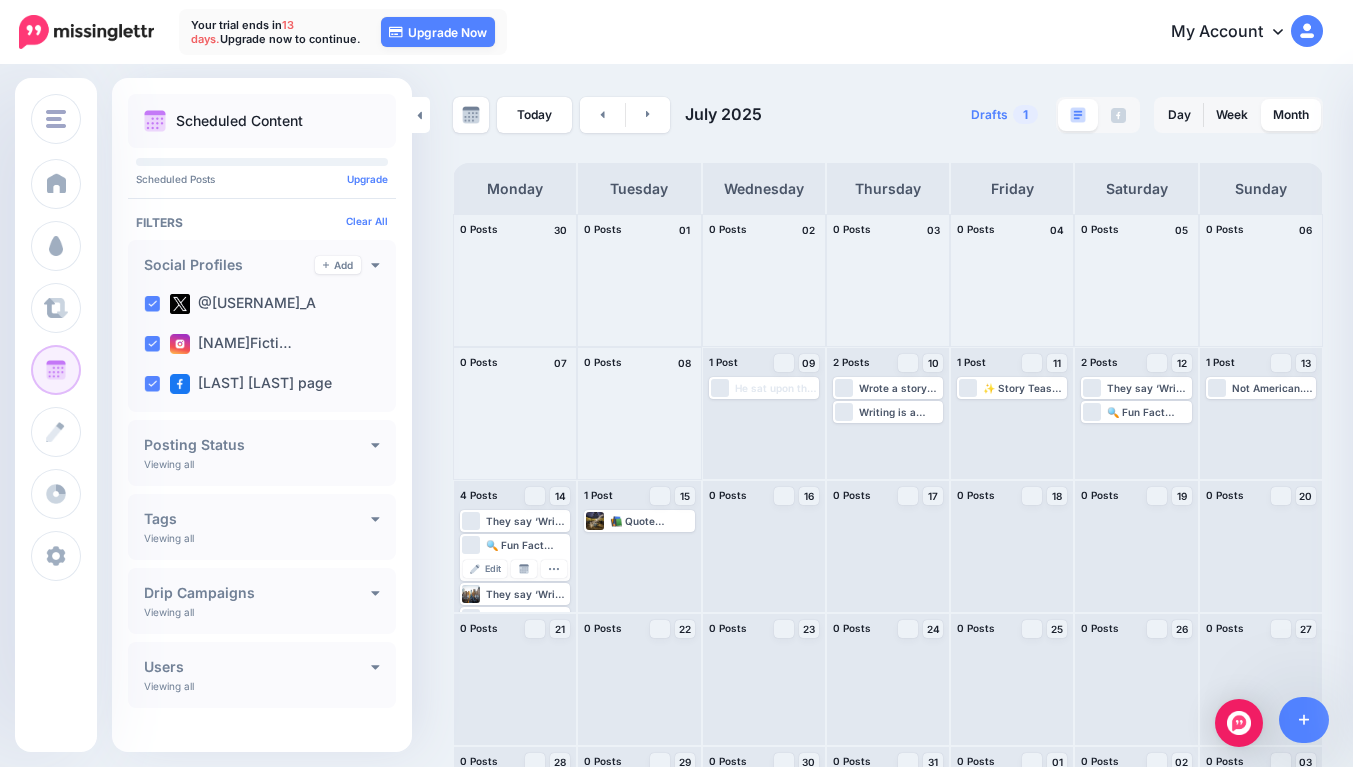 click at bounding box center (554, 569) 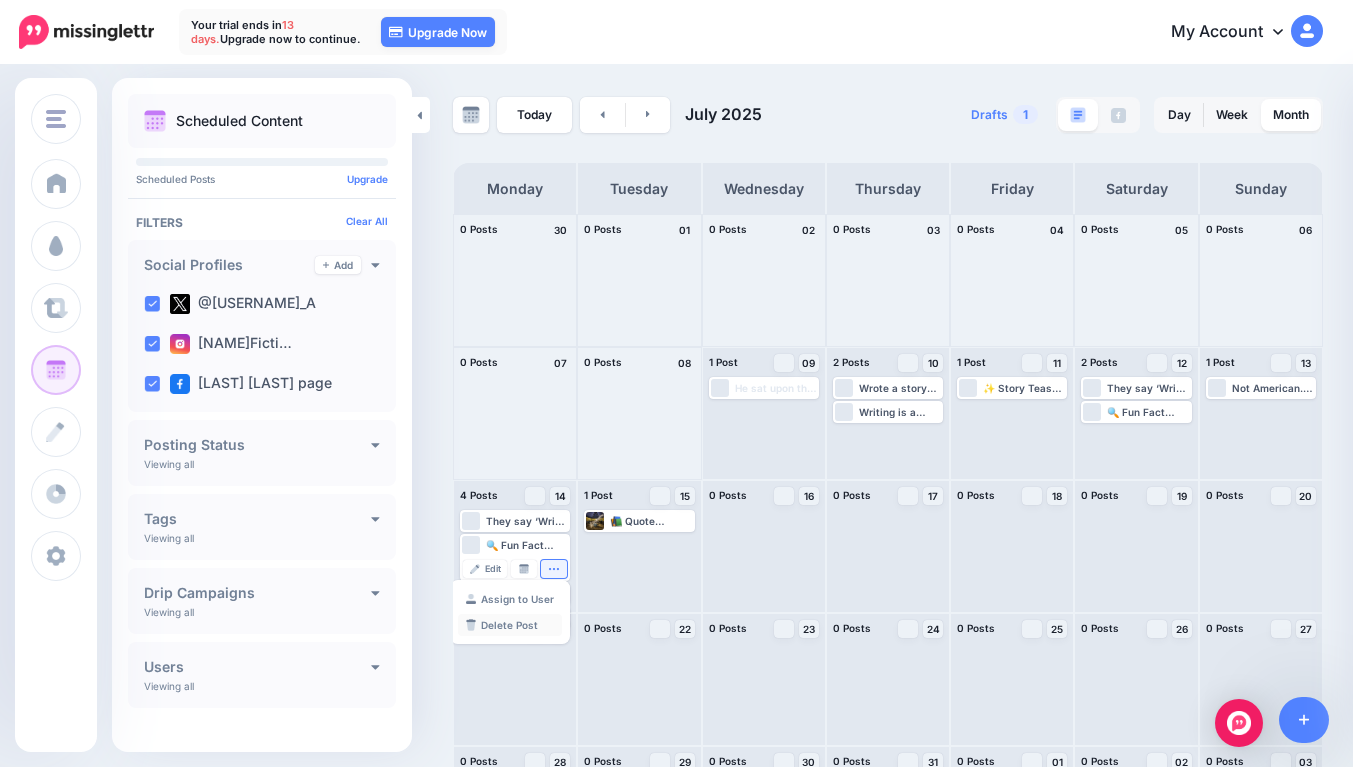 click on "Delete Post" at bounding box center (510, 625) 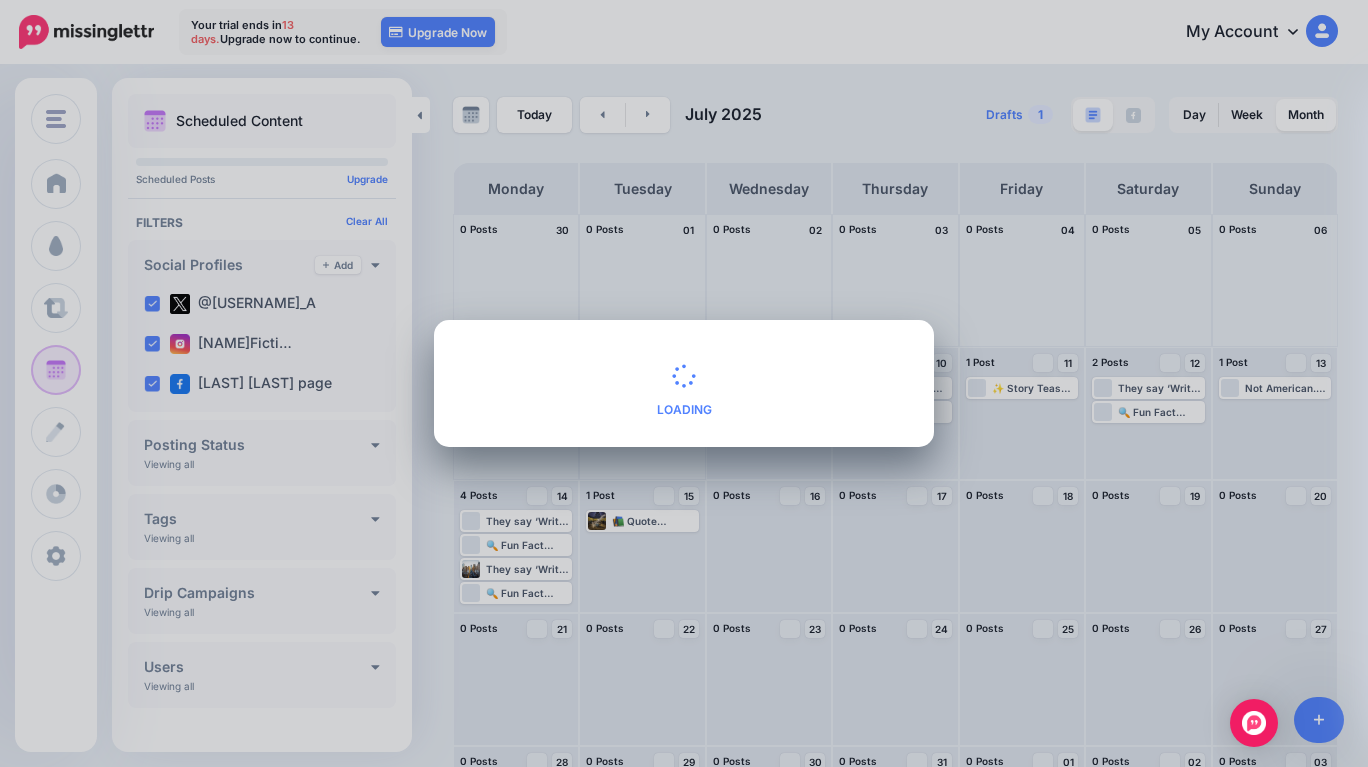 click on "Delete Post
Loading
Are you sure you want to delete this post? Once deleted it cannot be reversed.
Delete
Alt
Close" at bounding box center [684, 383] 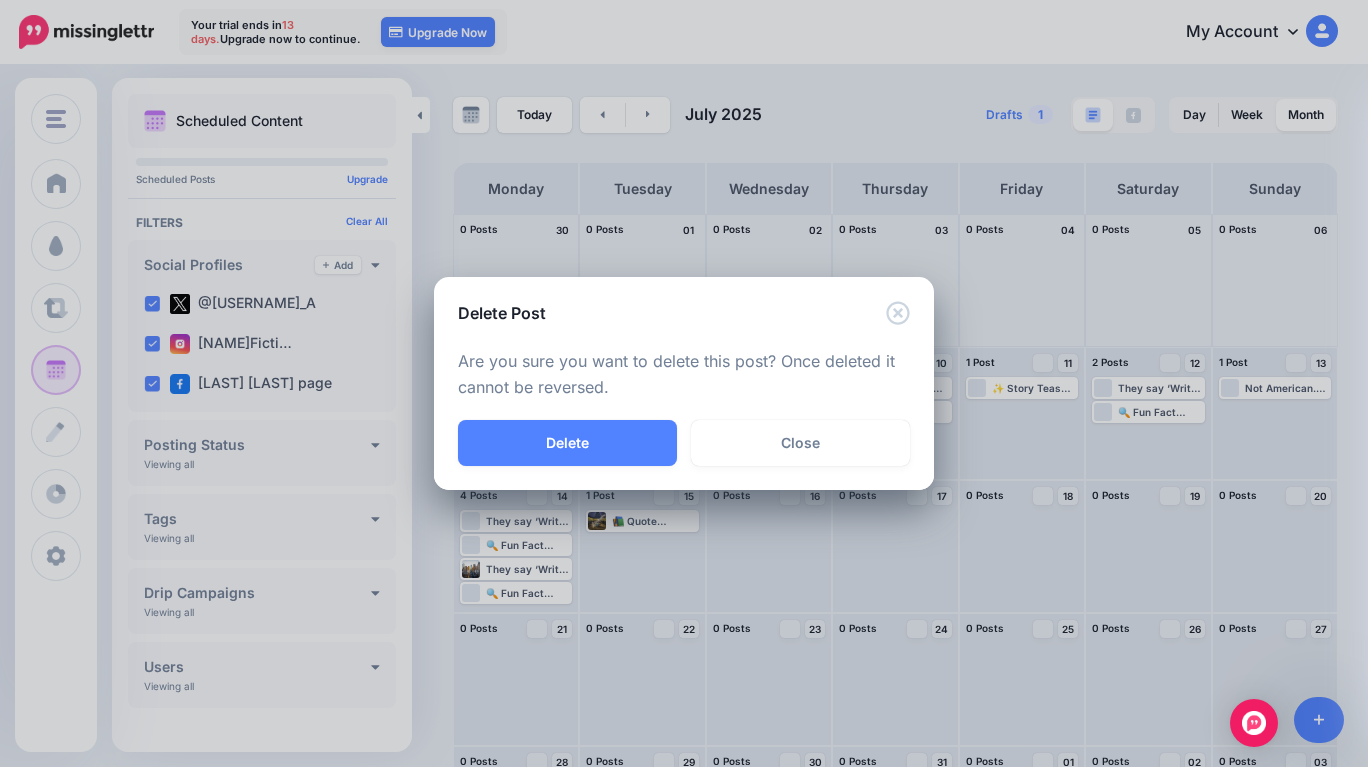 click on "Delete" at bounding box center [567, 443] 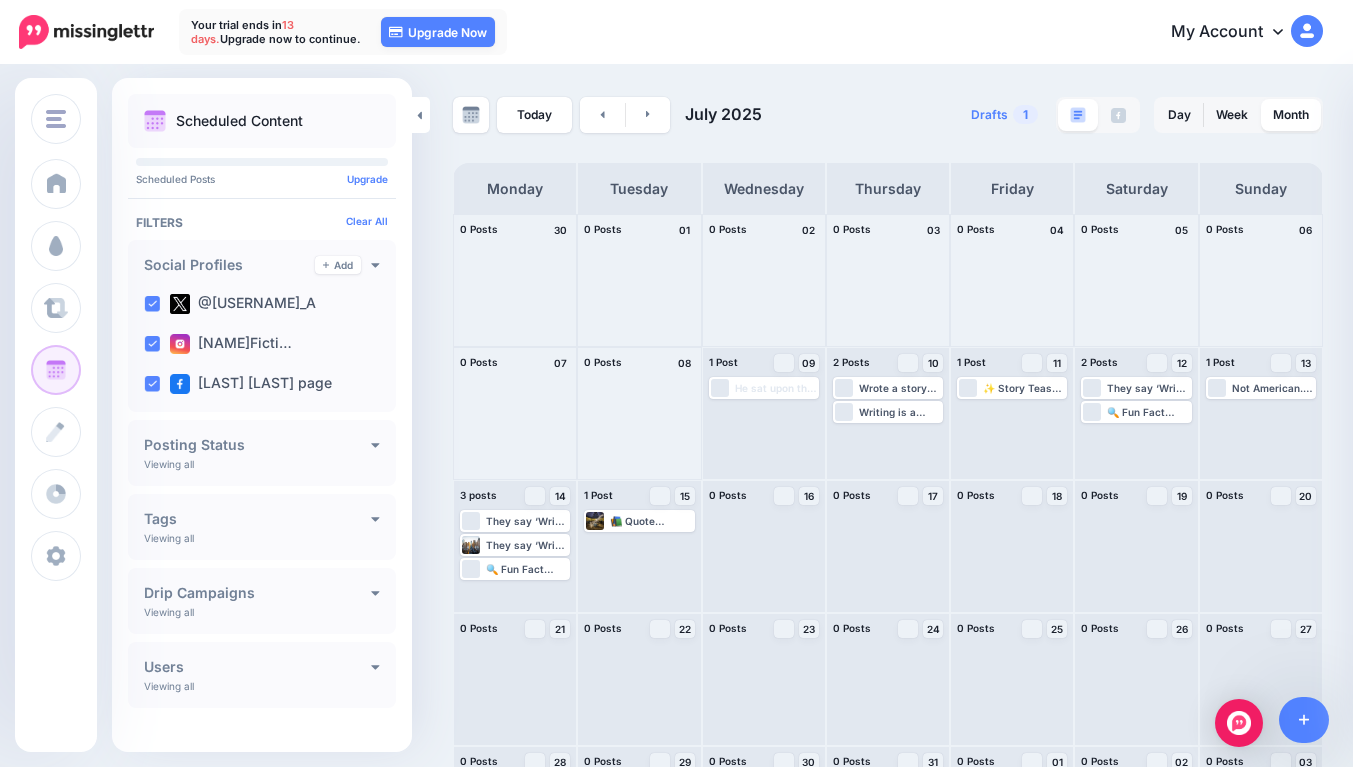 click on "They say ‘Write what you know.’ I’m still deciding if I know anything. #WritingLife" at bounding box center (527, 521) 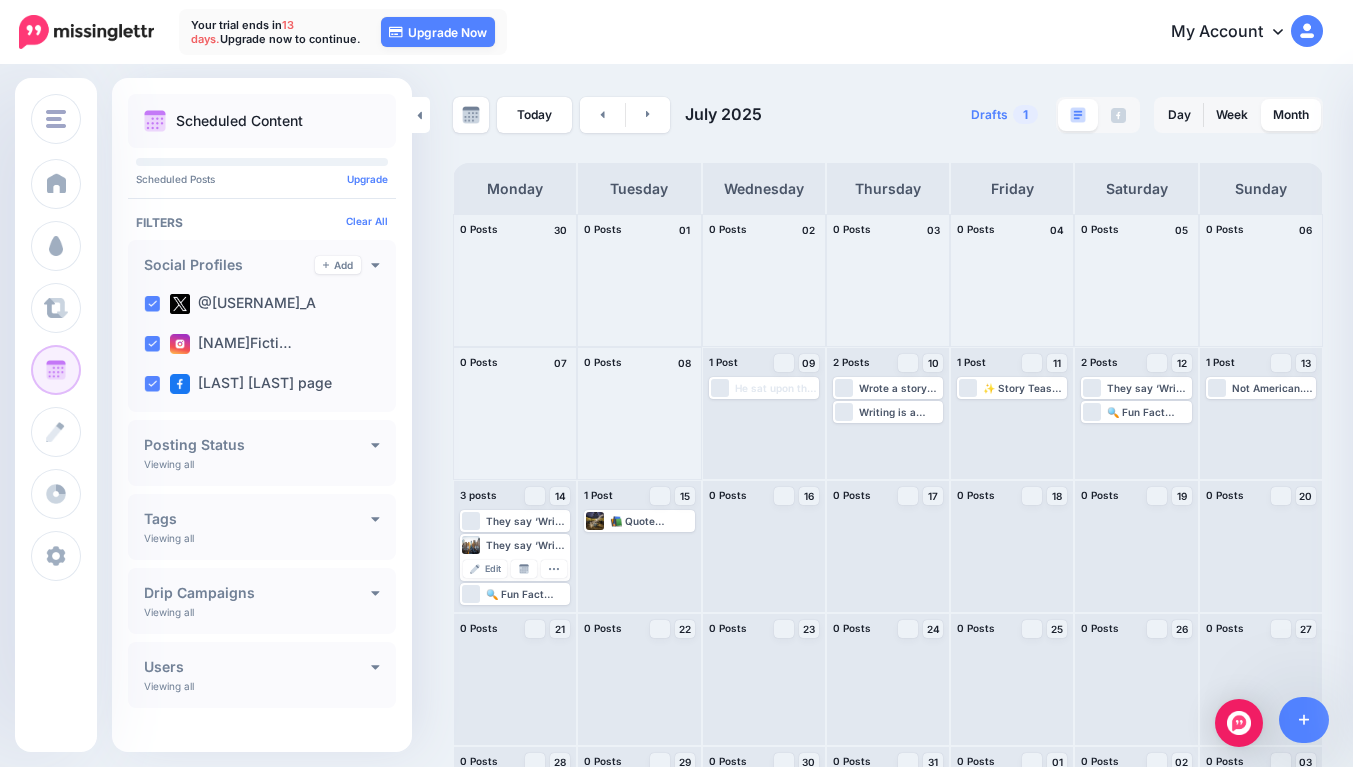scroll, scrollTop: 0, scrollLeft: 0, axis: both 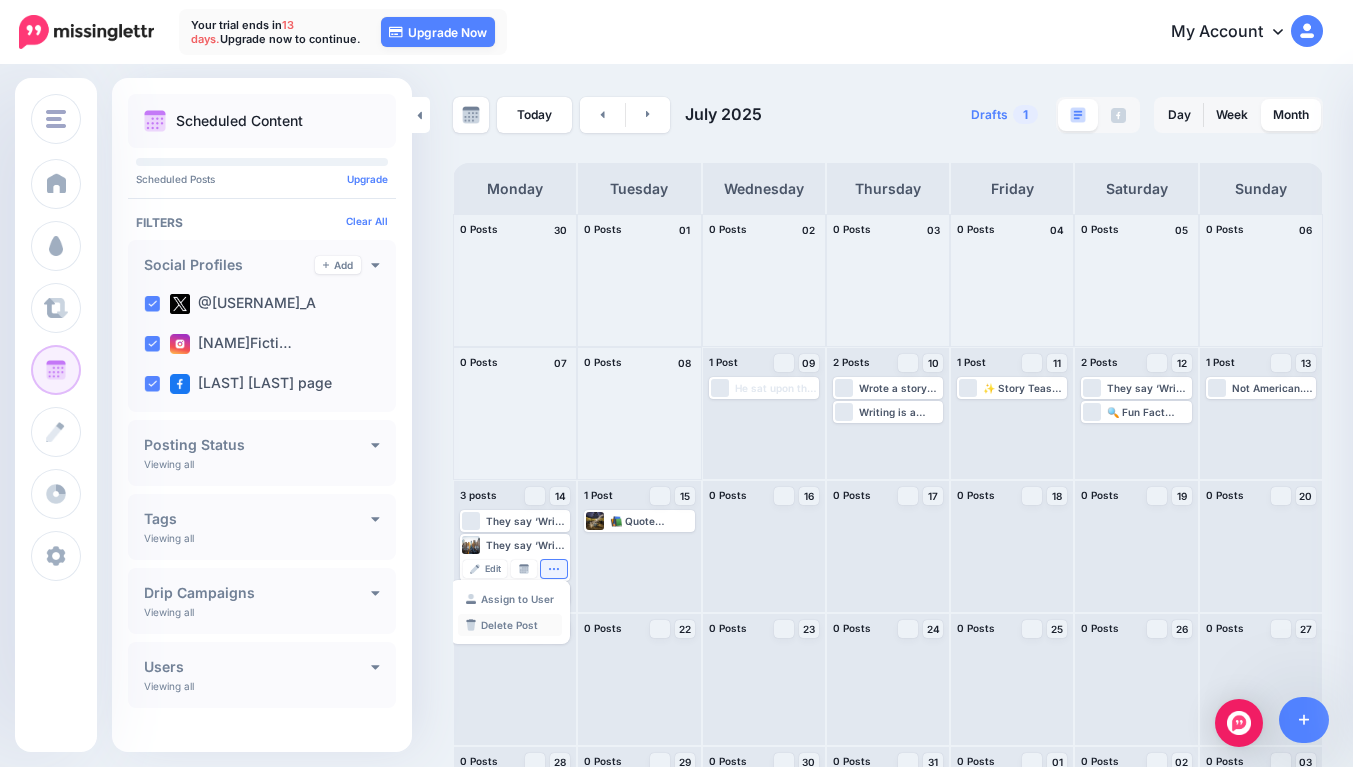 click on "Delete Post" at bounding box center [510, 625] 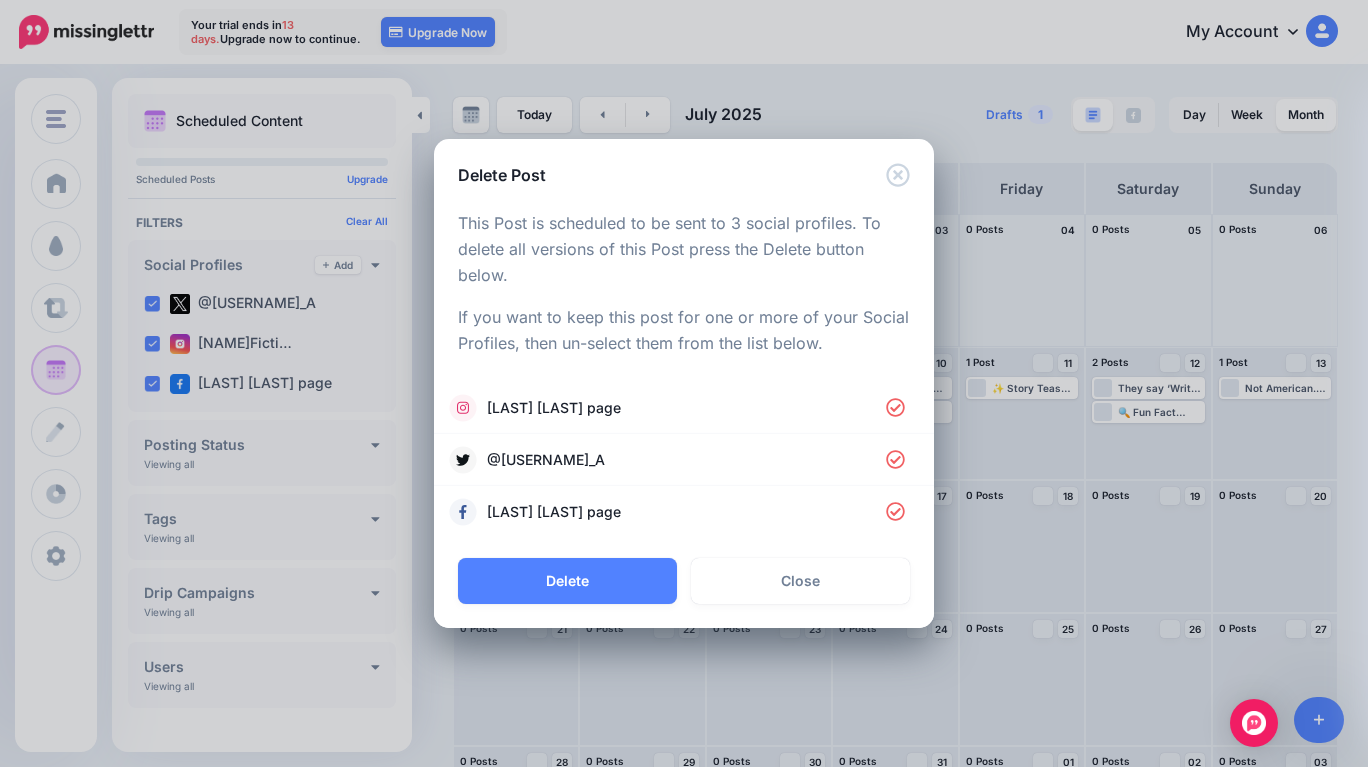 click on "Delete" at bounding box center [567, 581] 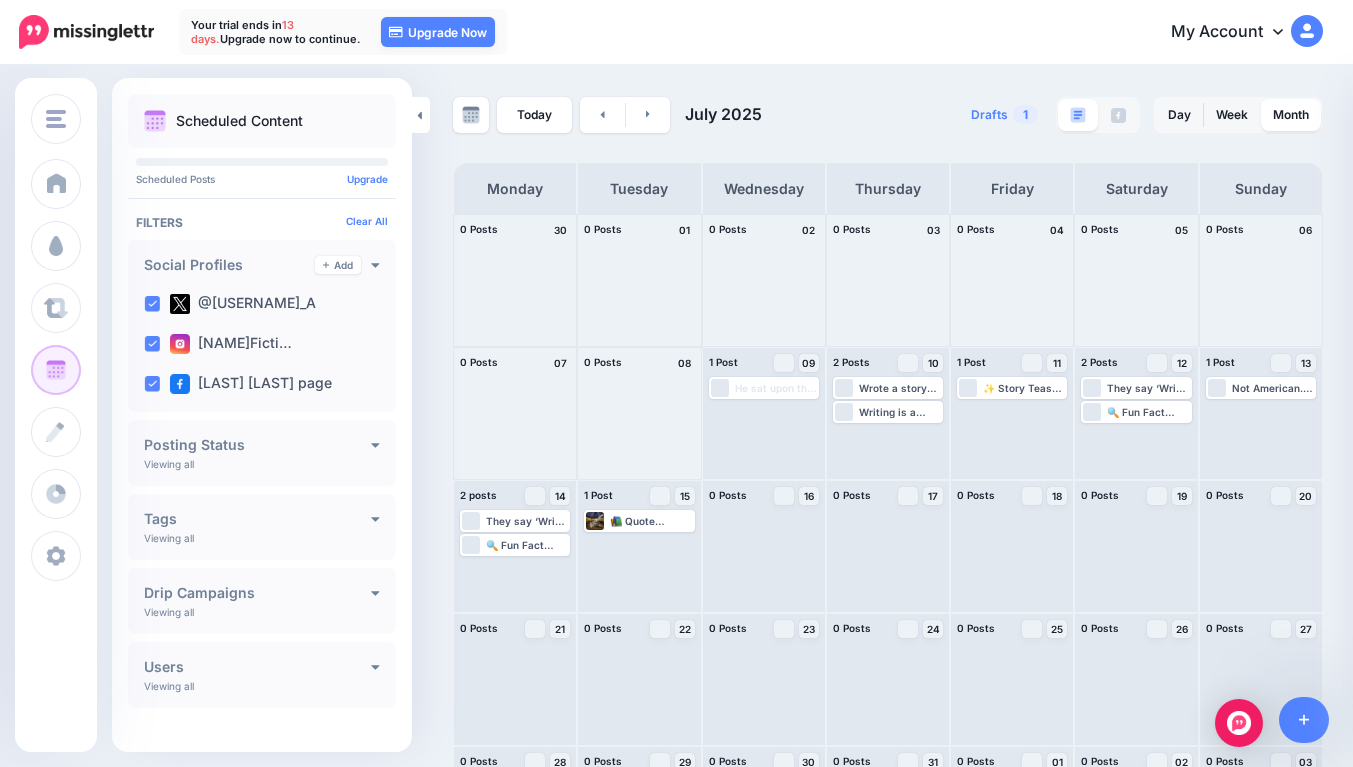 click on "🔍 Fun Fact About [NAME] Did you know… I’m Austrian. I write stories about secret libraries, lonely postmen, and fishermen who catch stars. I’m a mystery wrapped in dark chocolate. And no, I’m not telling you whether that last part is true. 😉 #MeetTheAuthor #IndieAuthor" at bounding box center (515, 521) 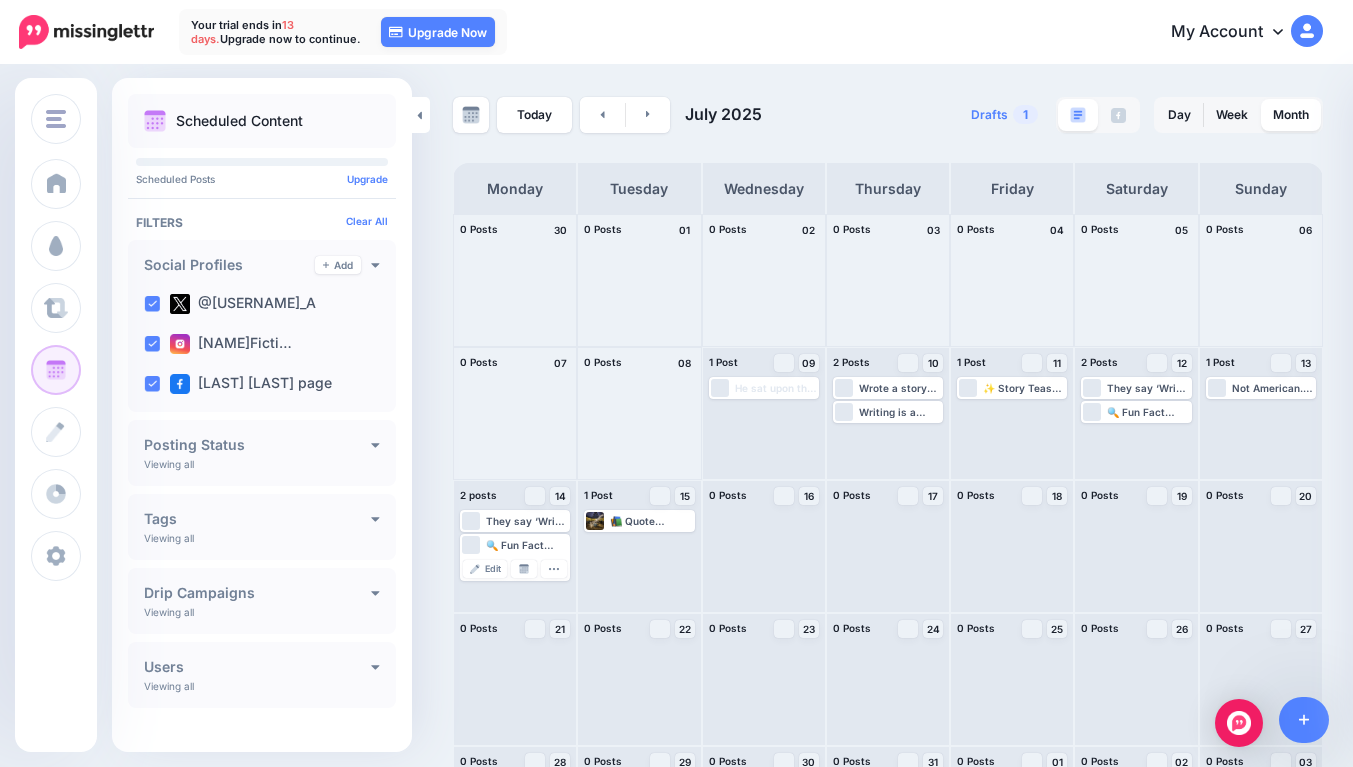 click on "🔍 Fun Fact About [NAME] Did you know… I’m Austrian. I write stories about secret libraries, lonely postmen, and fishermen who catch stars. I’m a mystery wrapped in dark chocolate. And no, I’m not telling you whether that last part is true. 😉 #MeetTheAuthor #IndieAuthor" at bounding box center (527, 521) 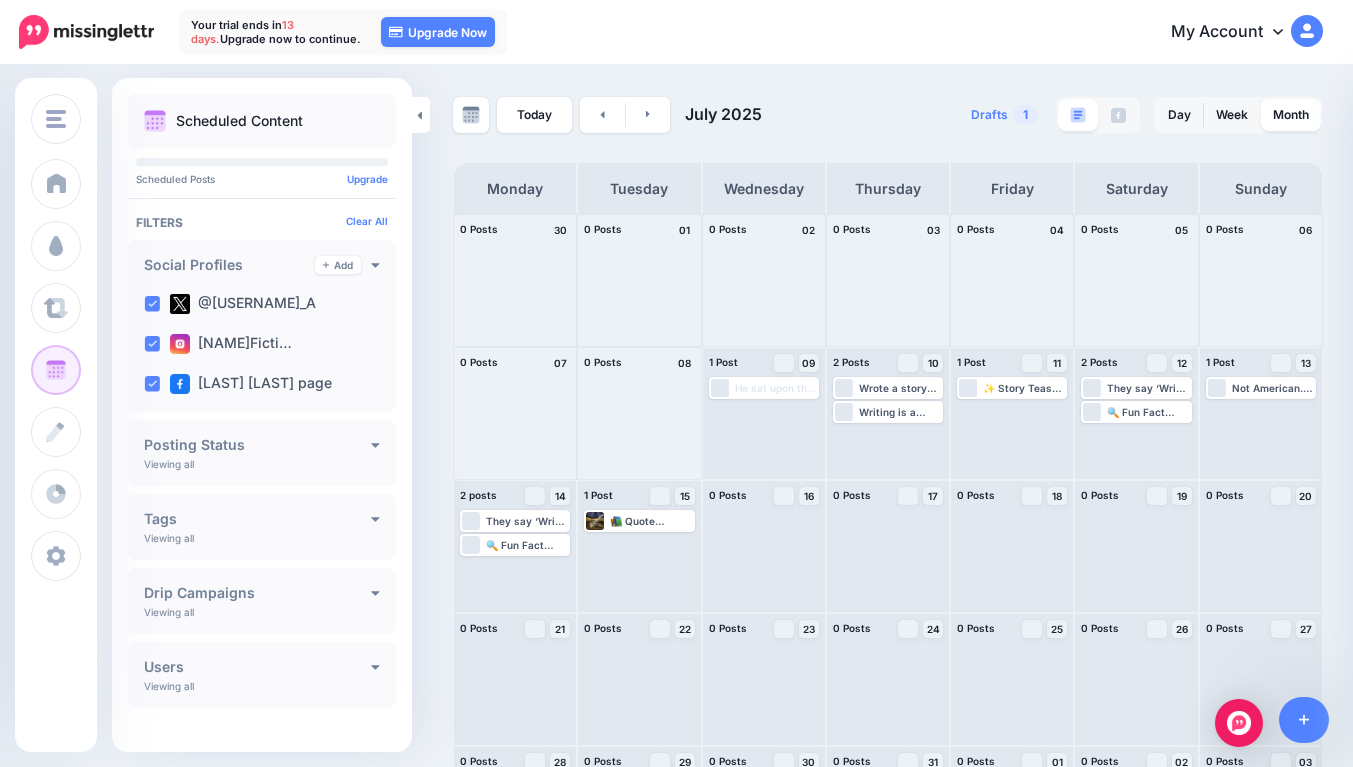 click on "They say ‘Write what you know.’ I’m still deciding if I know anything. #WritingLife
Edit
Manage Dates
Assign to User
Delete Post" at bounding box center [515, 546] 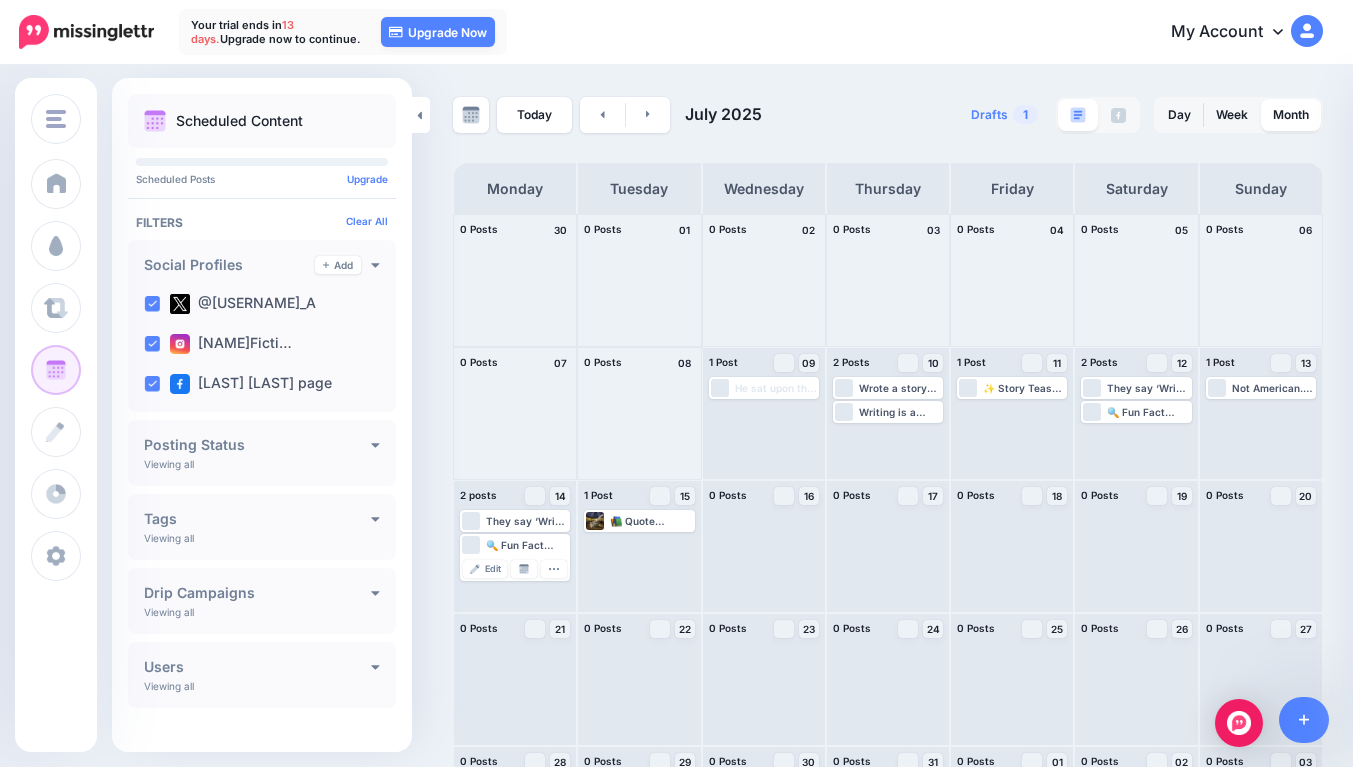 click at bounding box center (554, 569) 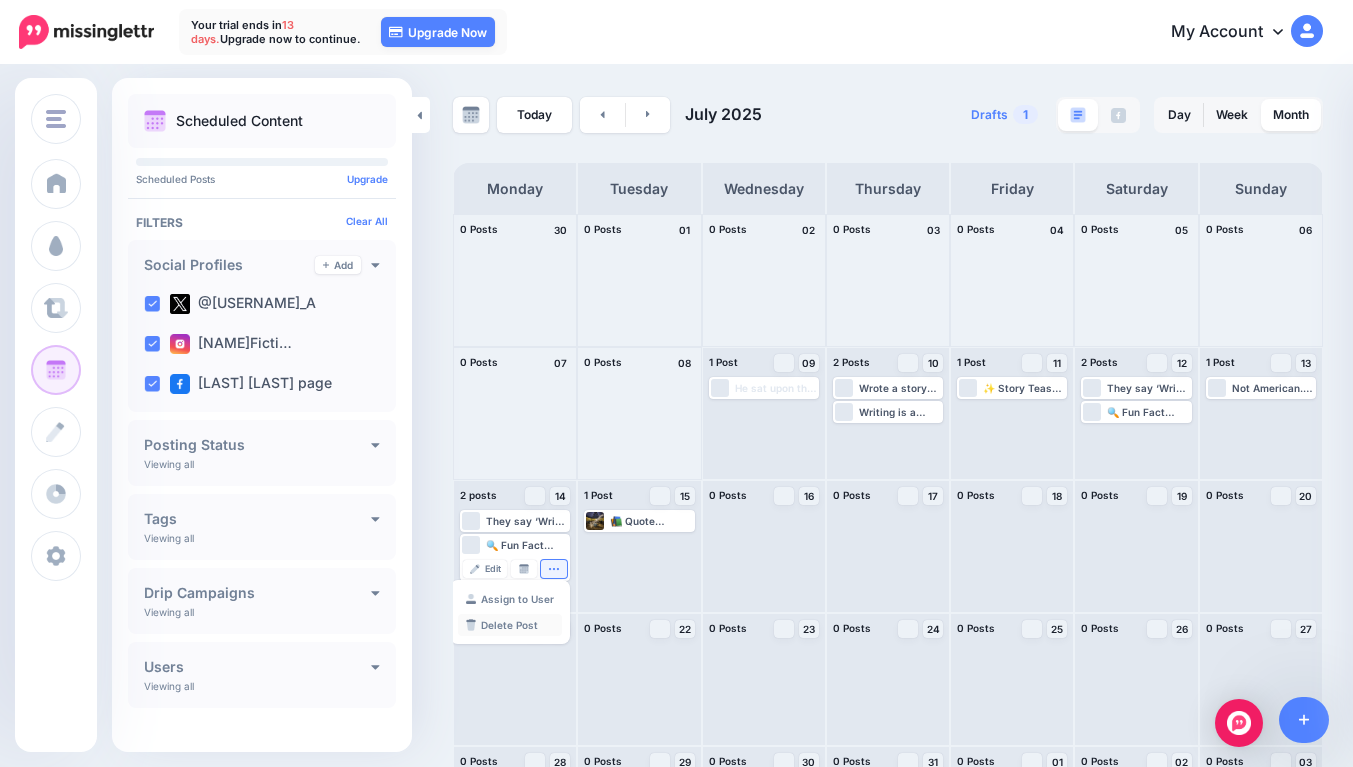 click on "Delete Post" at bounding box center (510, 625) 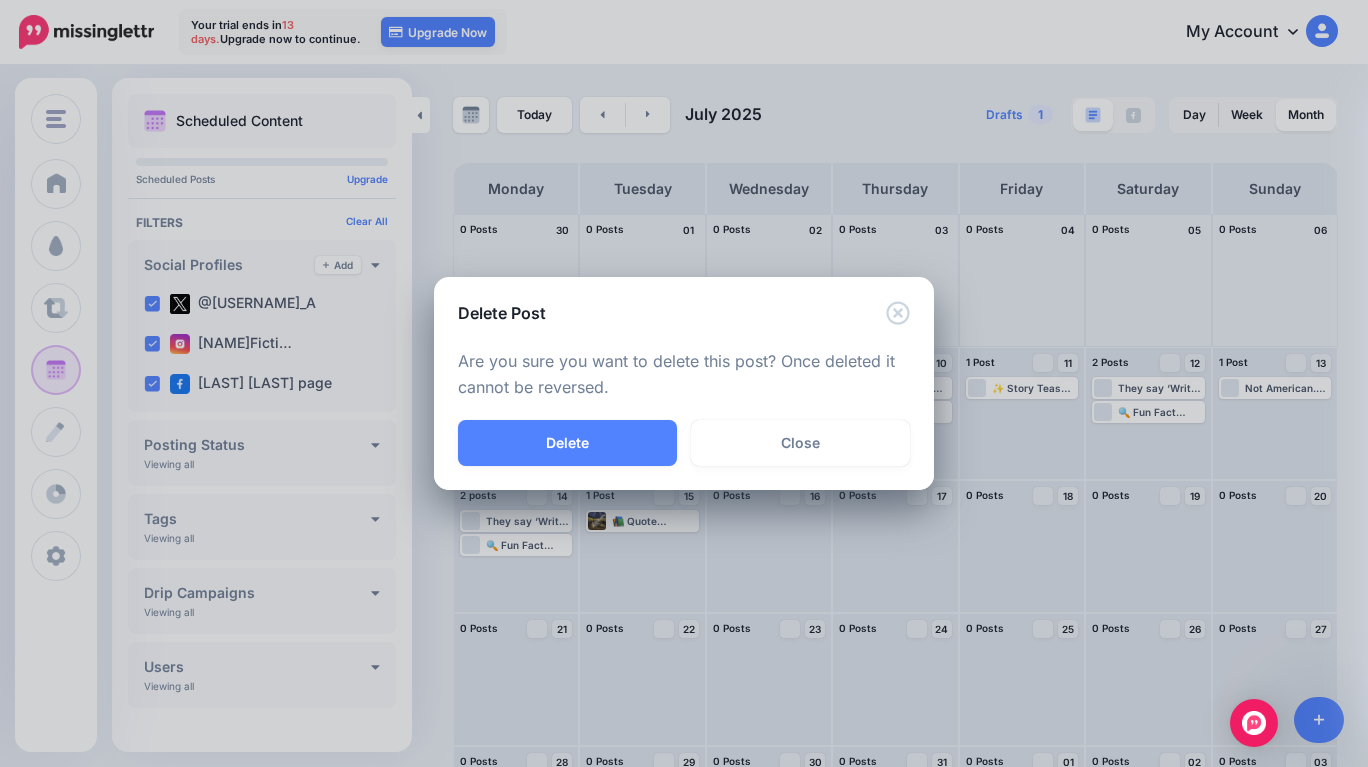click on "Delete" at bounding box center (567, 443) 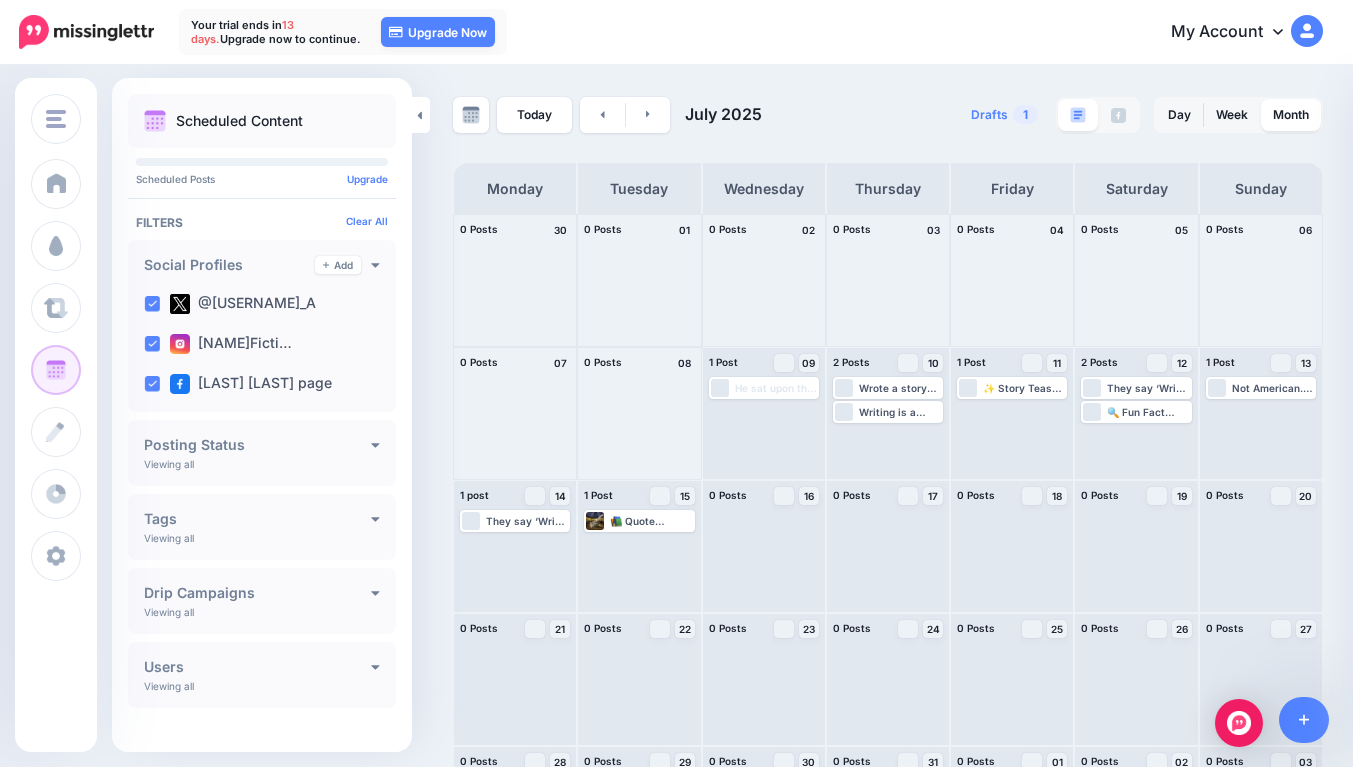 click on "They say ‘Write what you know.’ I’m still deciding if I know anything. #WritingLife
Edit
Manage Dates
Assign to User
Delete Post" at bounding box center (515, 546) 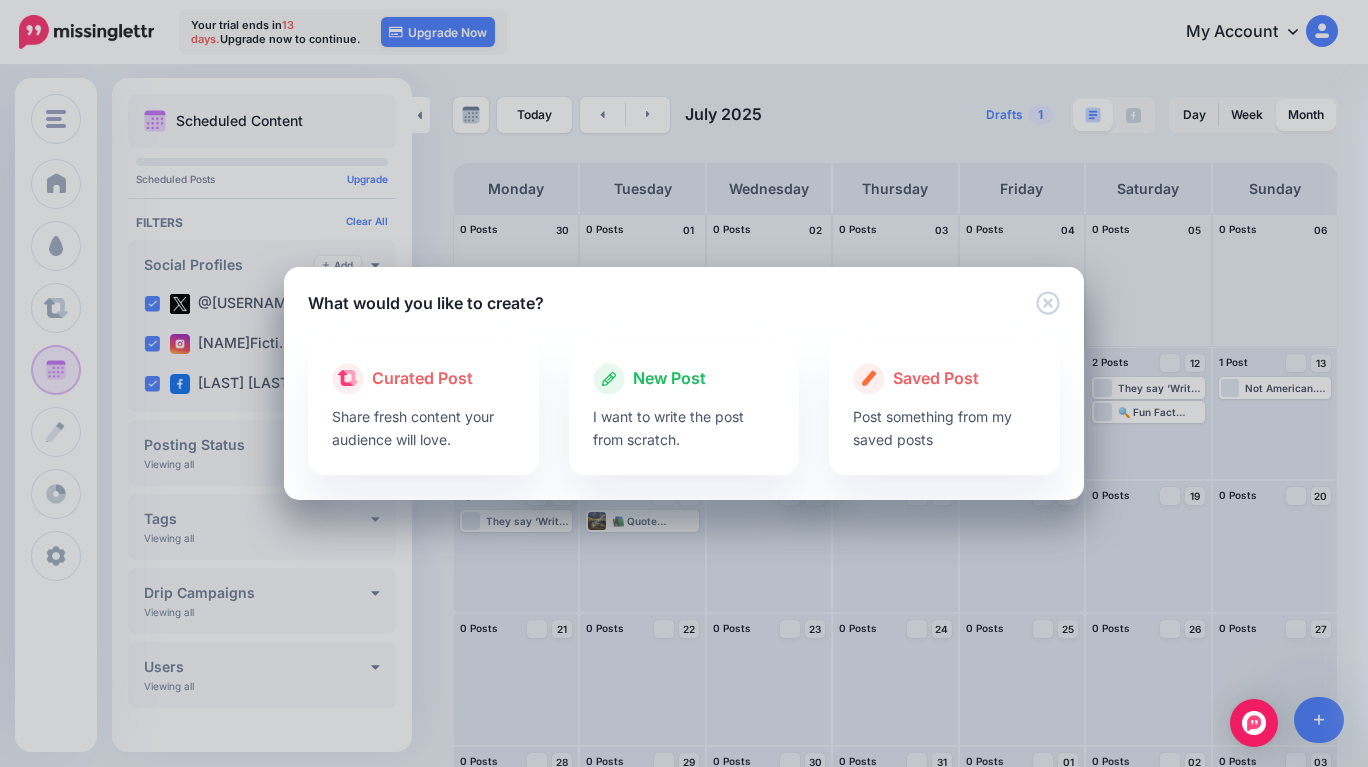 click on "What would you like to create?
Loading
Loading
Curated Post
Share fresh content your audience will love." at bounding box center (684, 383) 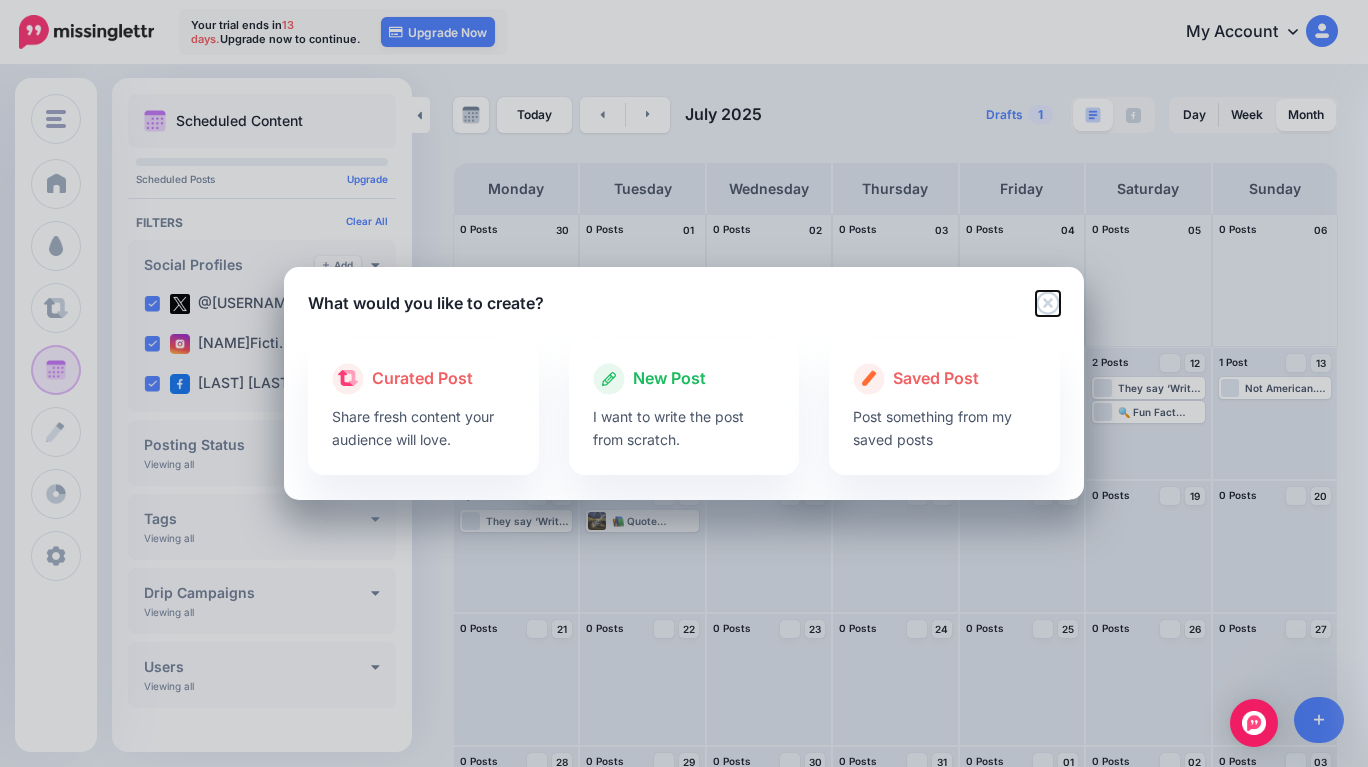 click at bounding box center [1048, 303] 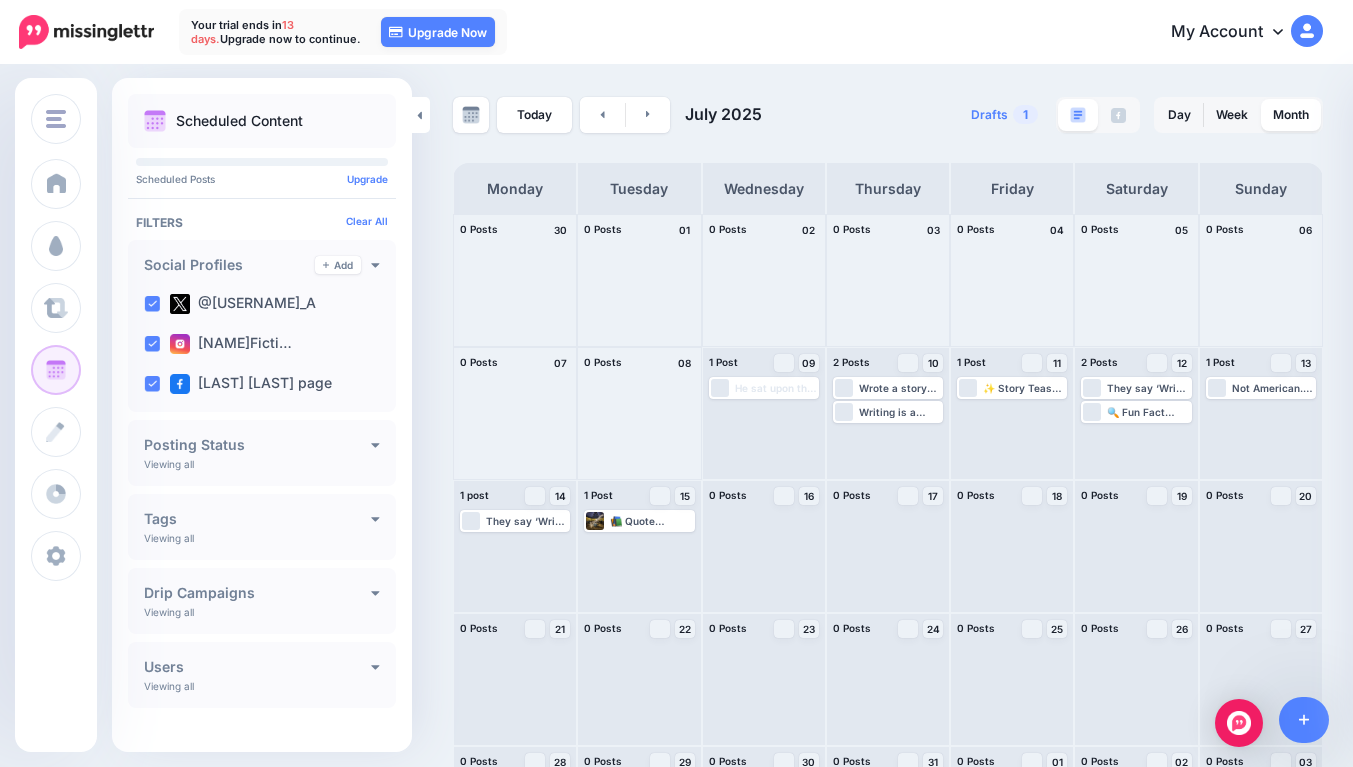 click on "They say ‘Write what you know.’ I’m still deciding if I know anything. #WritingLife
Edit
Manage Dates
Assign to User
Delete Post" at bounding box center (515, 546) 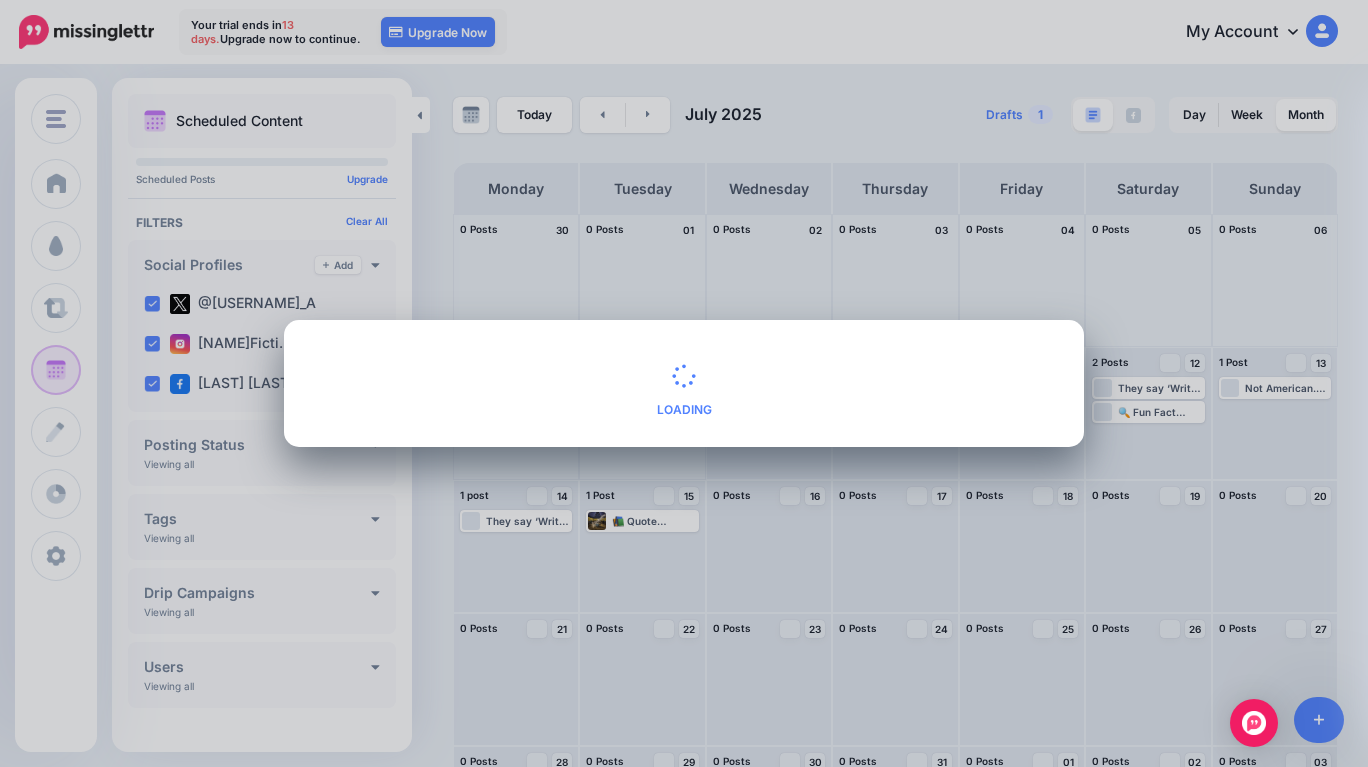 click on "What would you like to create?
Loading
Loading
Curated Post
Share fresh content your audience will love." at bounding box center [684, 383] 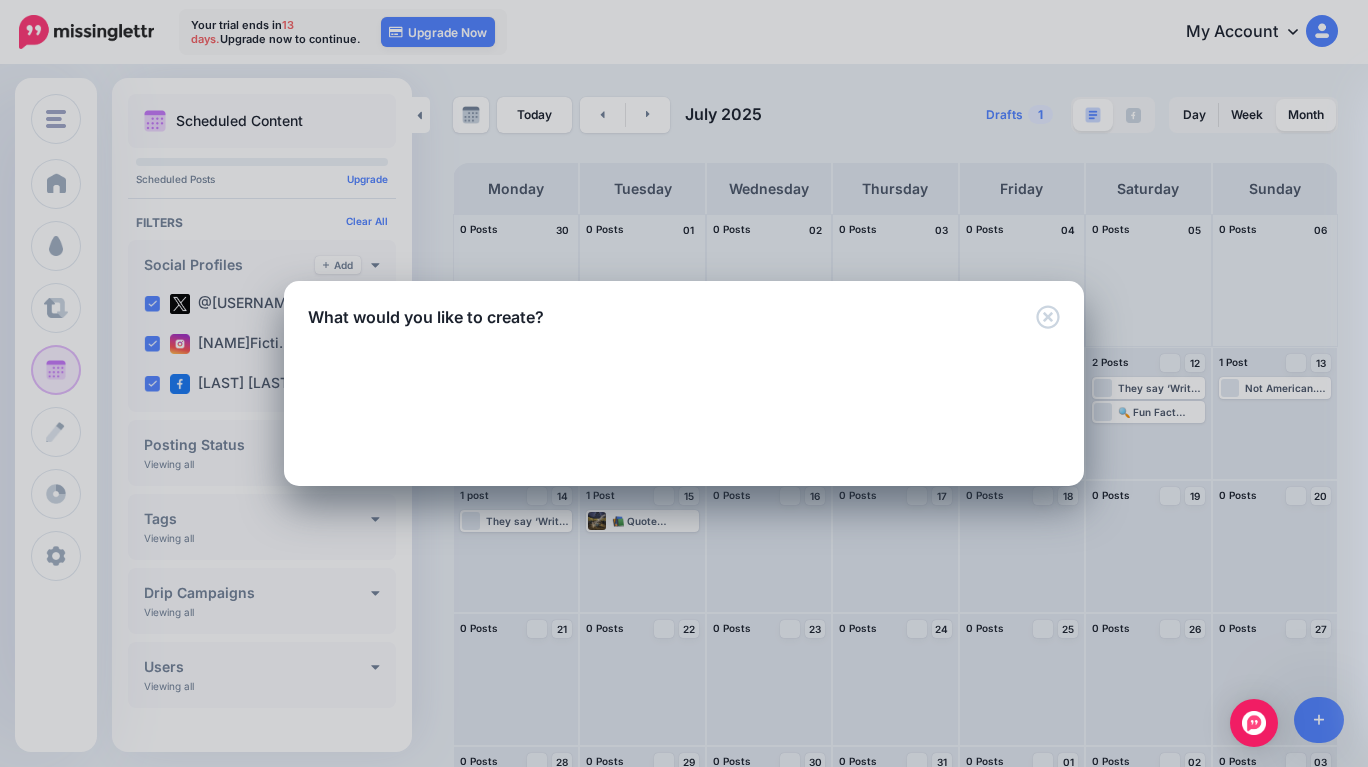click on "What would you like to create?
Loading
Loading
Curated Post
Share fresh content your audience will love." at bounding box center [684, 383] 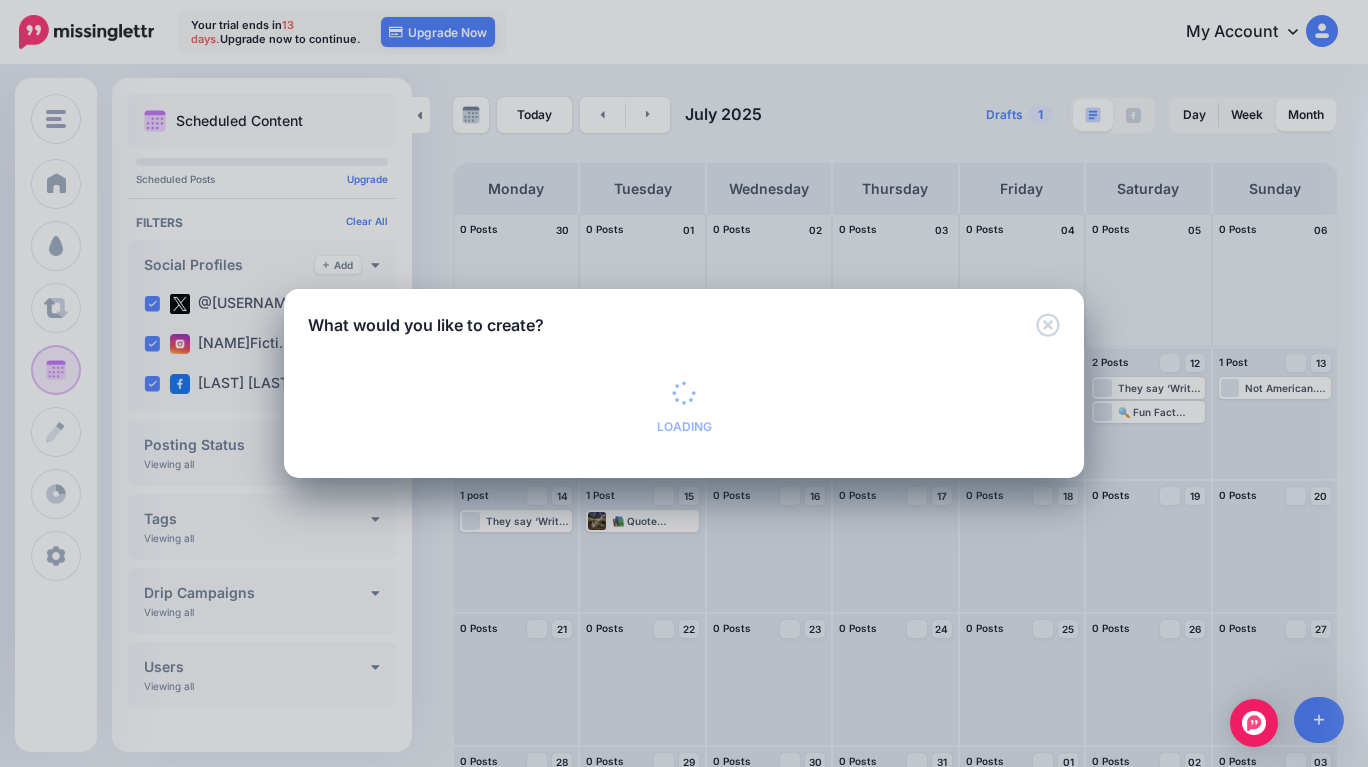 click on "What would you like to create?
Loading
Loading
Curated Post
Share fresh content your audience will love." at bounding box center [684, 383] 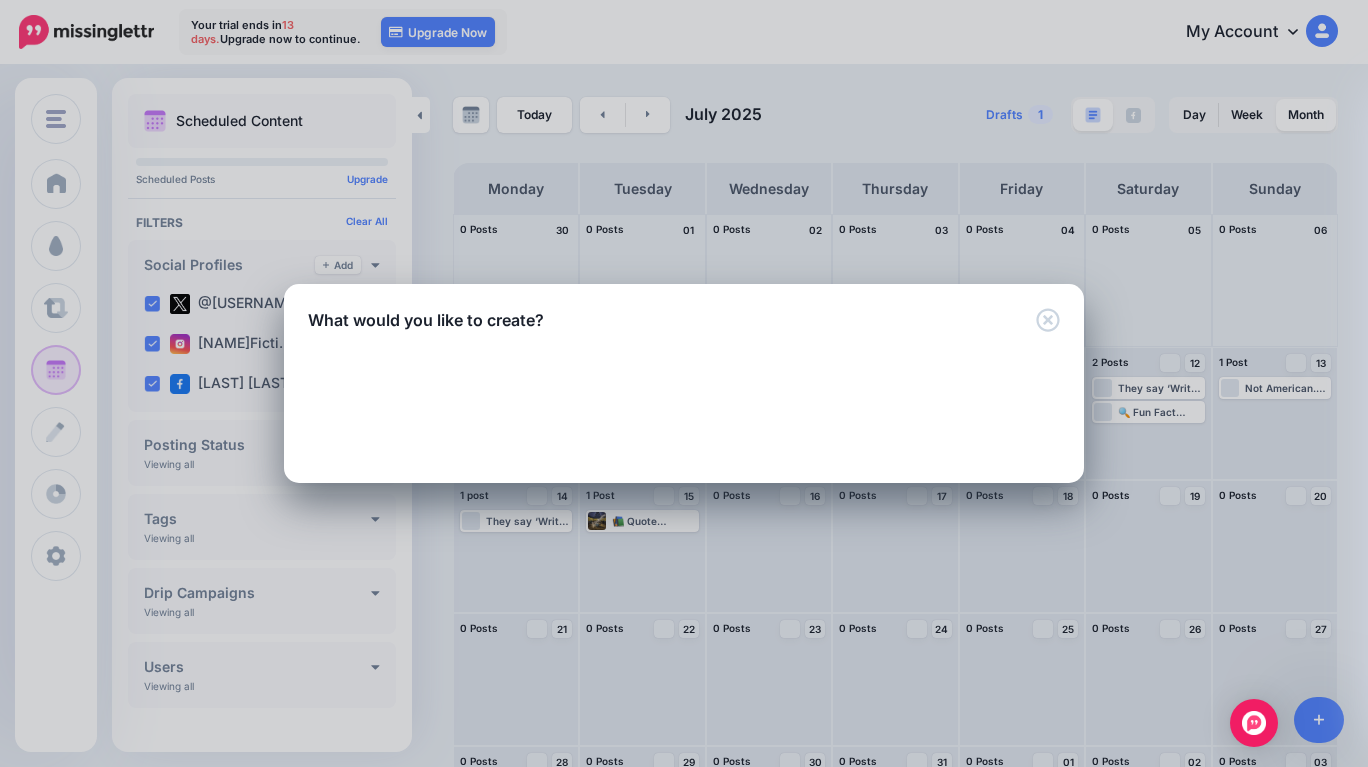 click on "What would you like to create?
Loading
Loading
Curated Post
Share fresh content your audience will love." at bounding box center [684, 383] 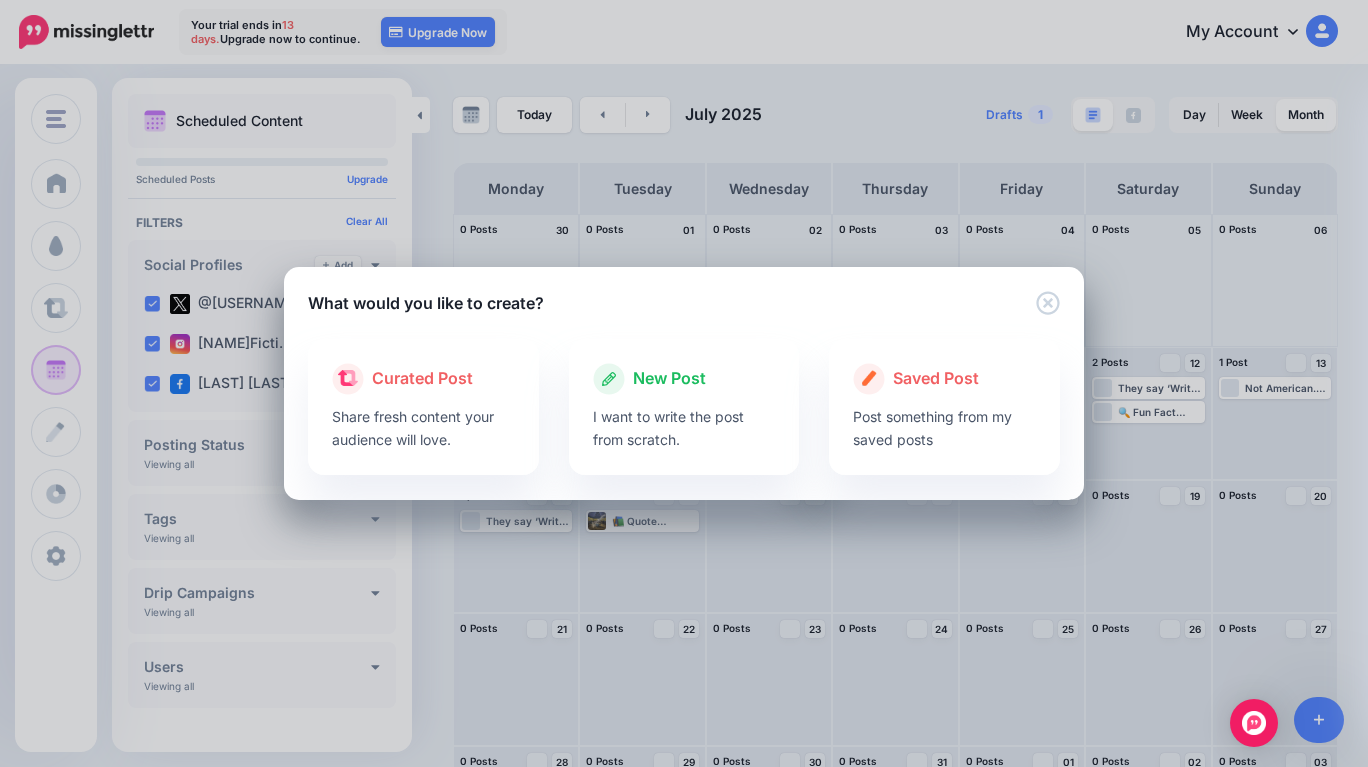click on "What would you like to create?
Loading
Loading
Curated Post
Share fresh content your audience will love." at bounding box center (684, 383) 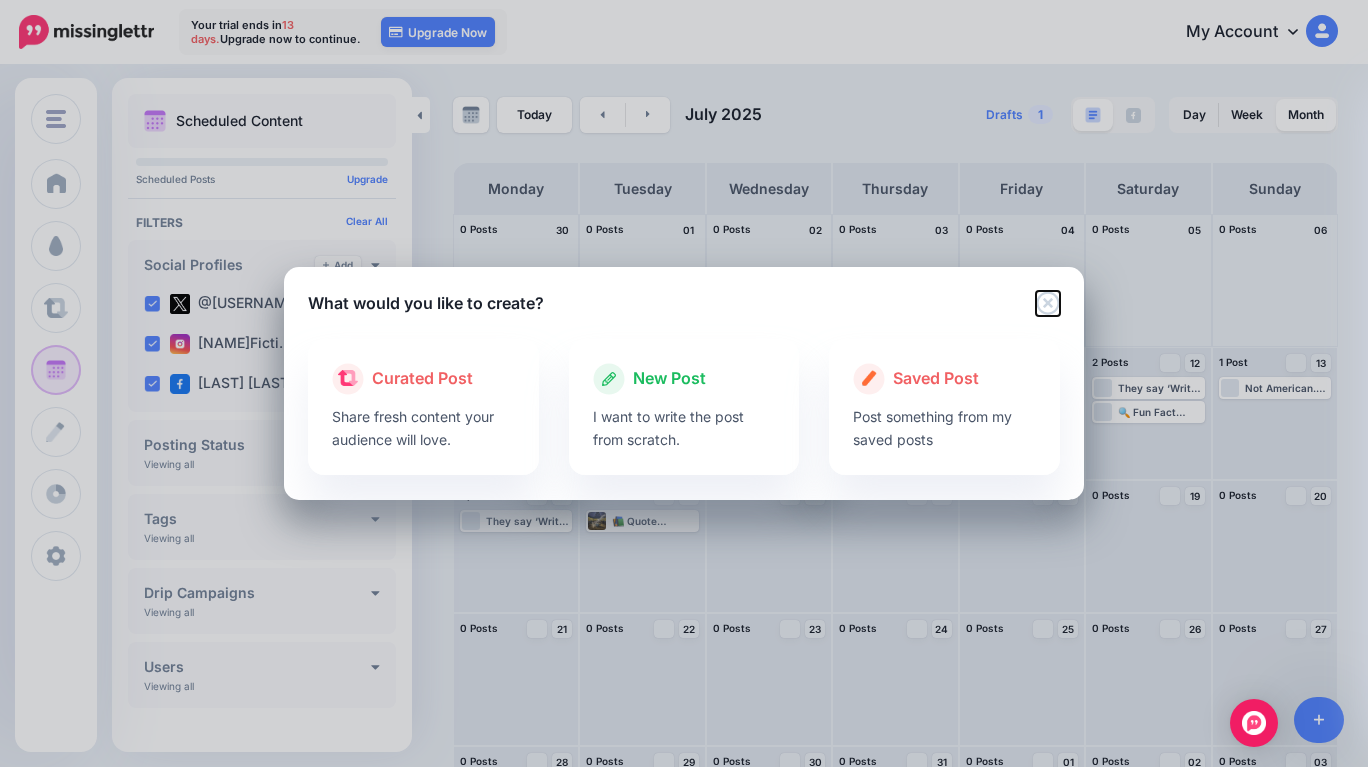 click at bounding box center [1048, 303] 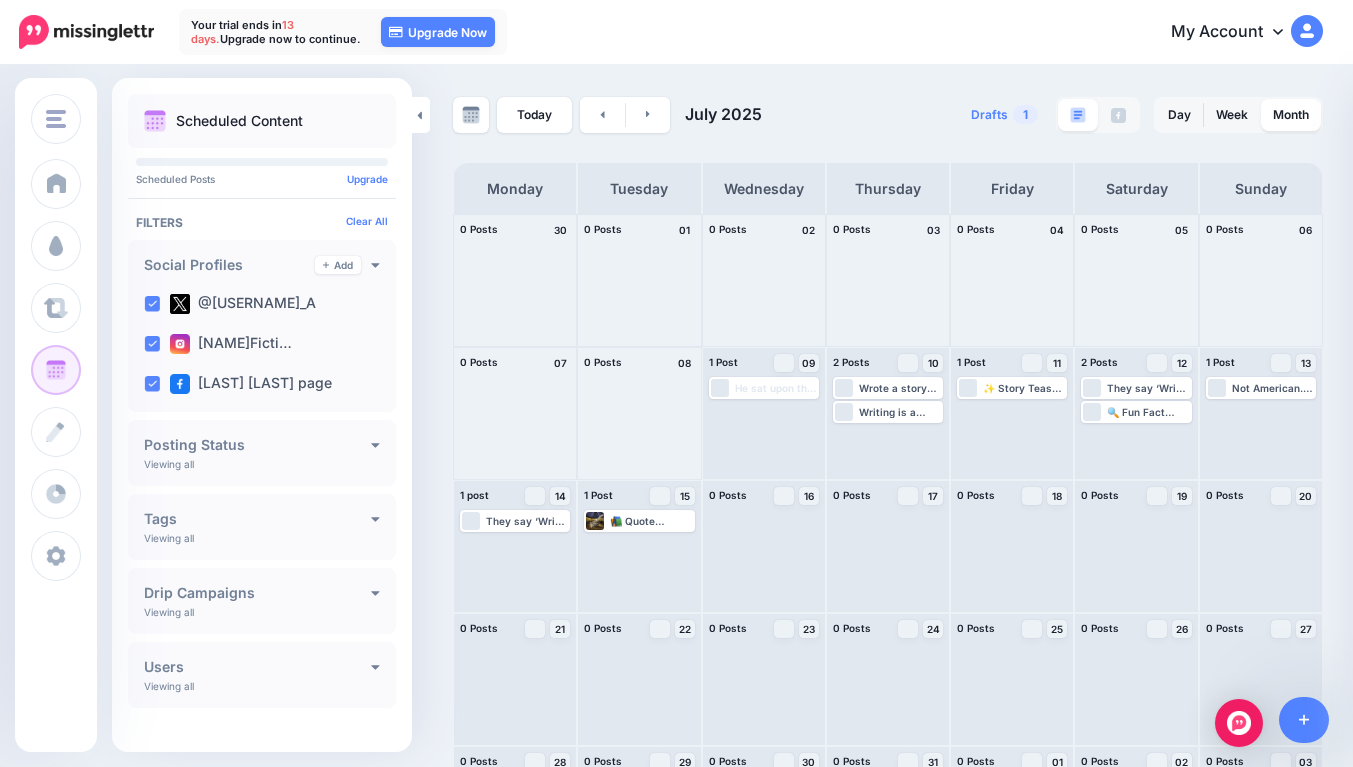 click on "They say ‘Write what you know.’ I’m still deciding if I know anything. #WritingLife
Edit
Manage Dates
Assign to User
Delete Post" at bounding box center [515, 546] 